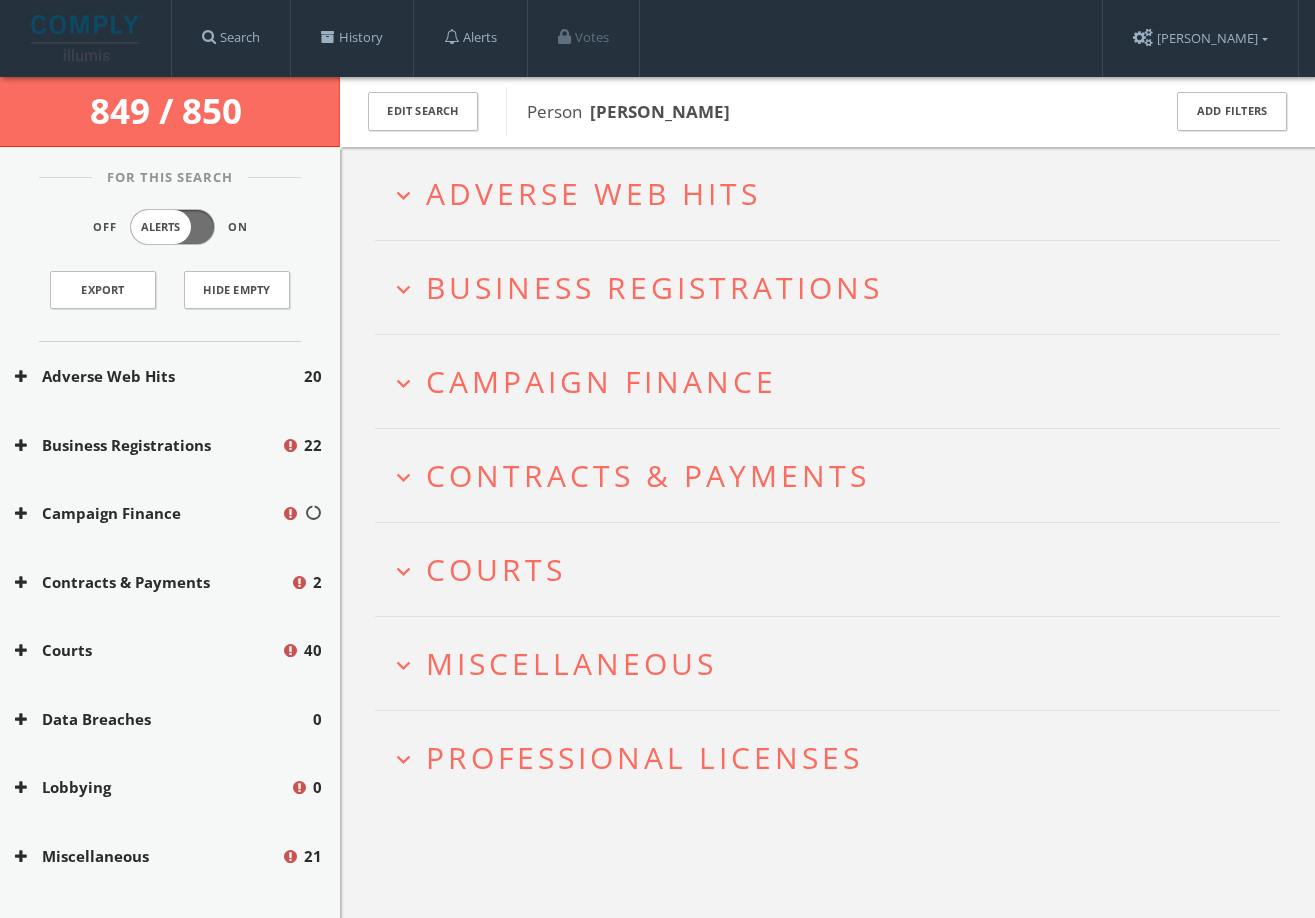 scroll, scrollTop: 0, scrollLeft: 0, axis: both 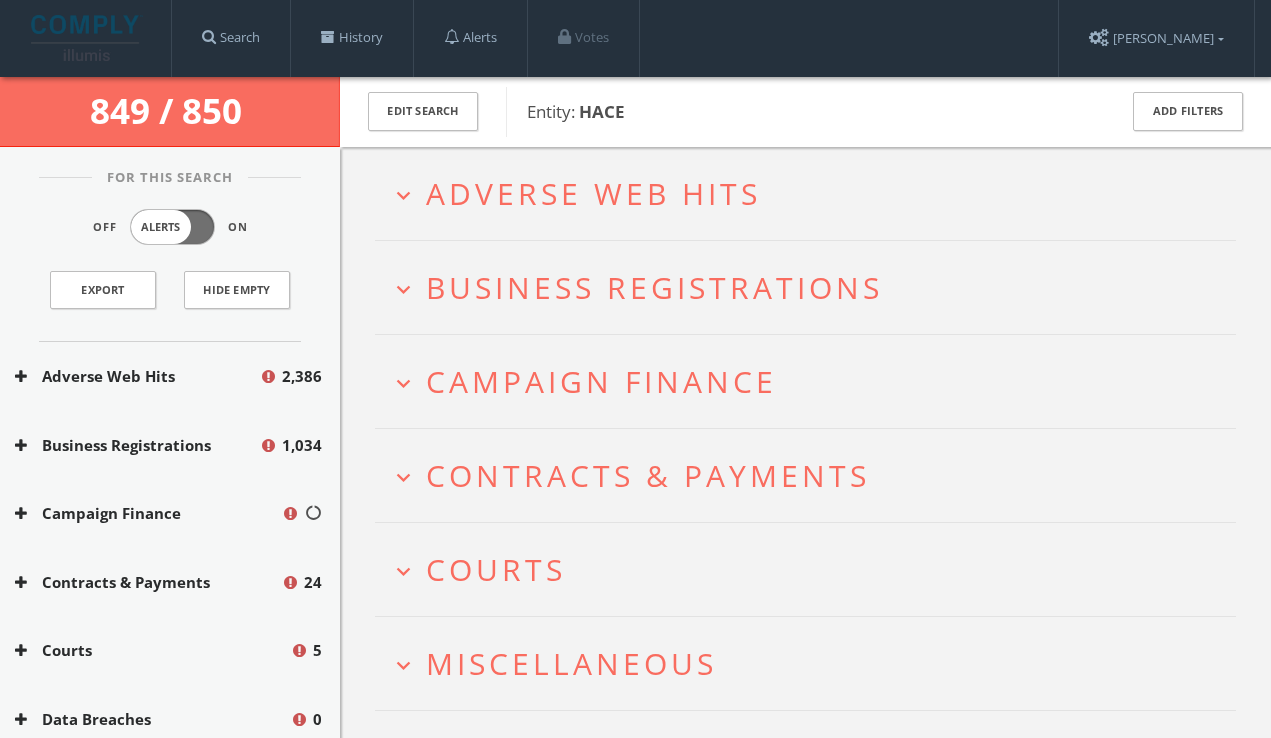 click on "Adverse Web Hits" at bounding box center [593, 193] 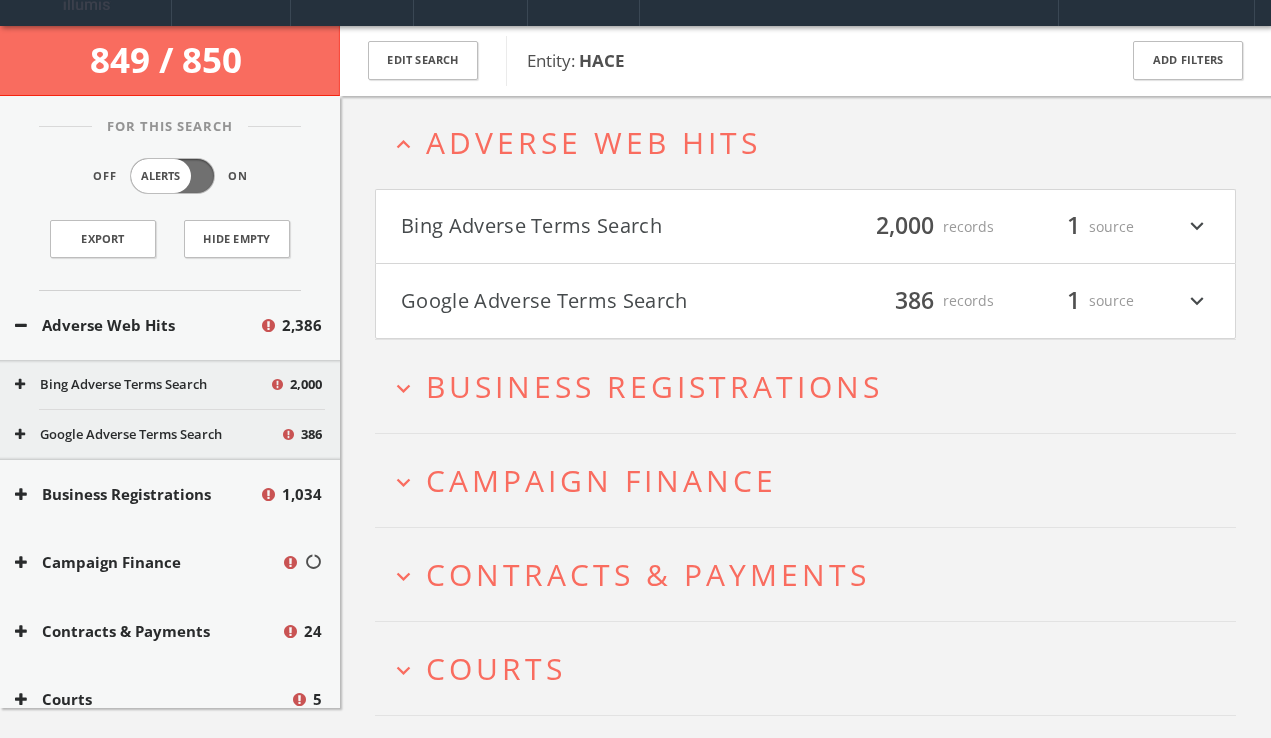 click on "Bing Adverse Terms Search" at bounding box center [603, 227] 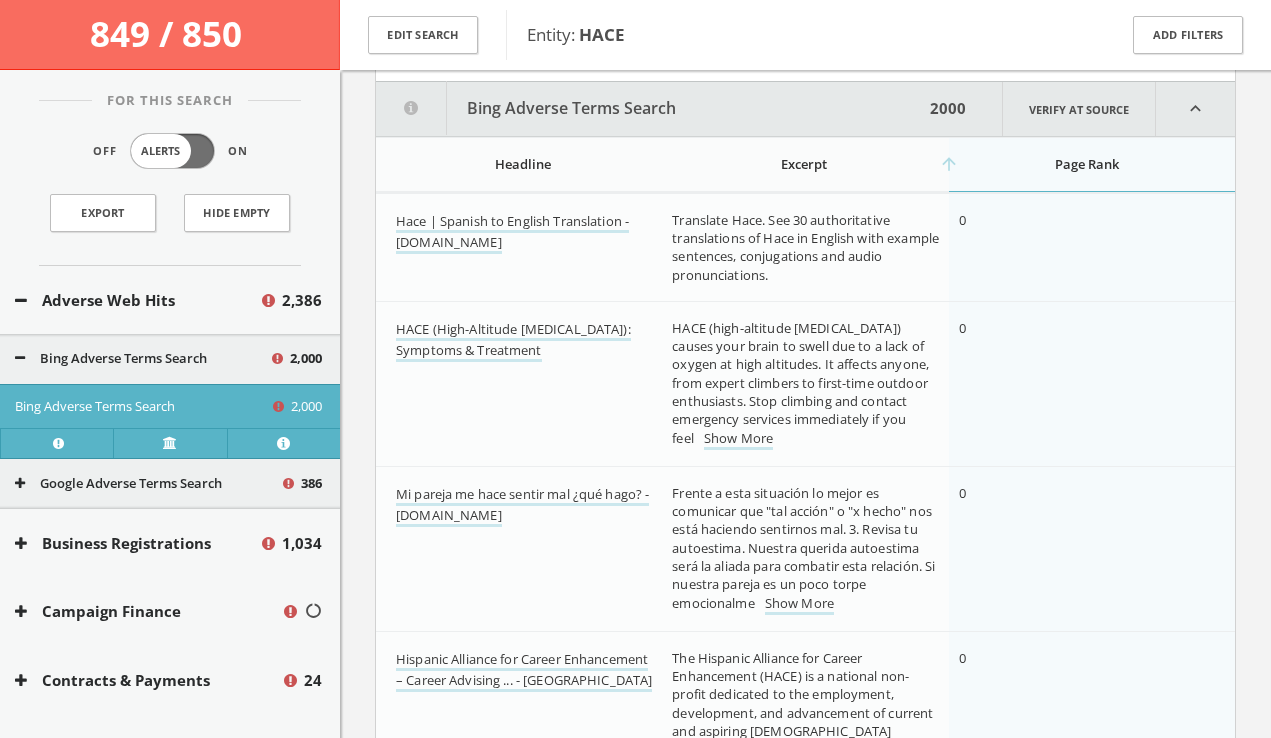 scroll, scrollTop: 245, scrollLeft: 0, axis: vertical 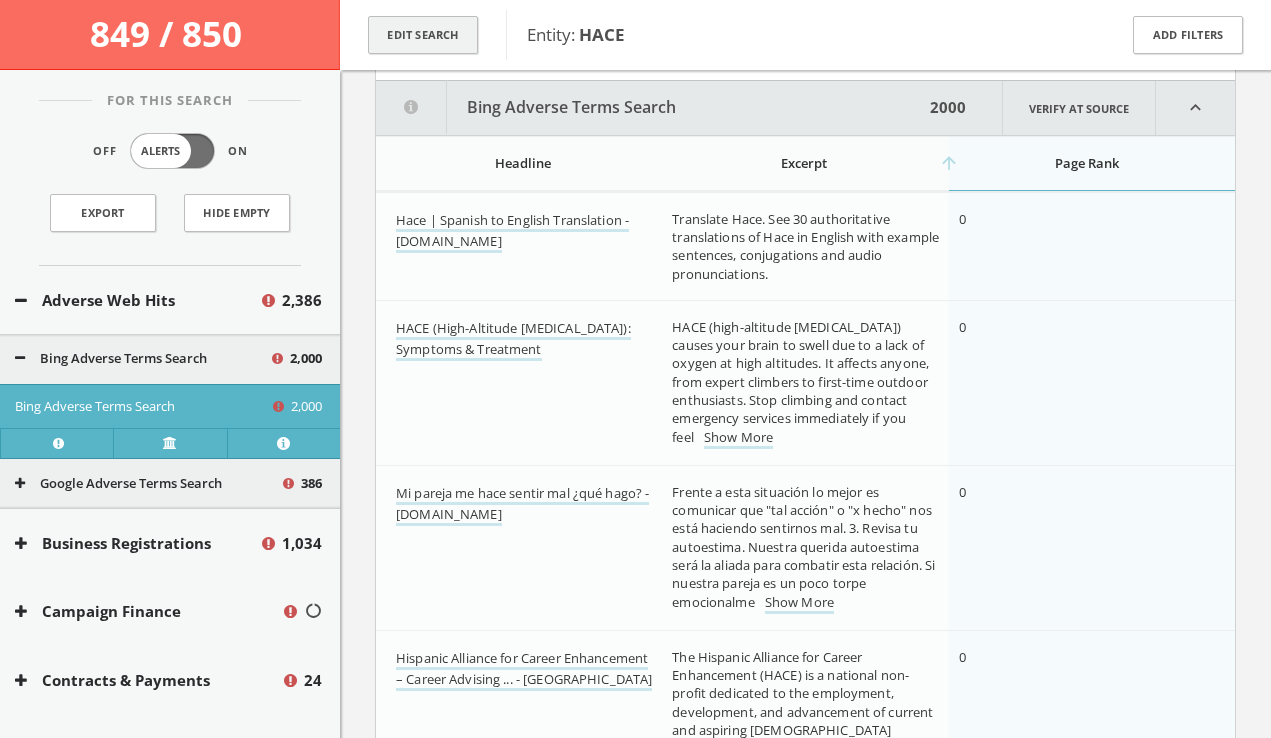 click on "Edit Search" at bounding box center (423, 35) 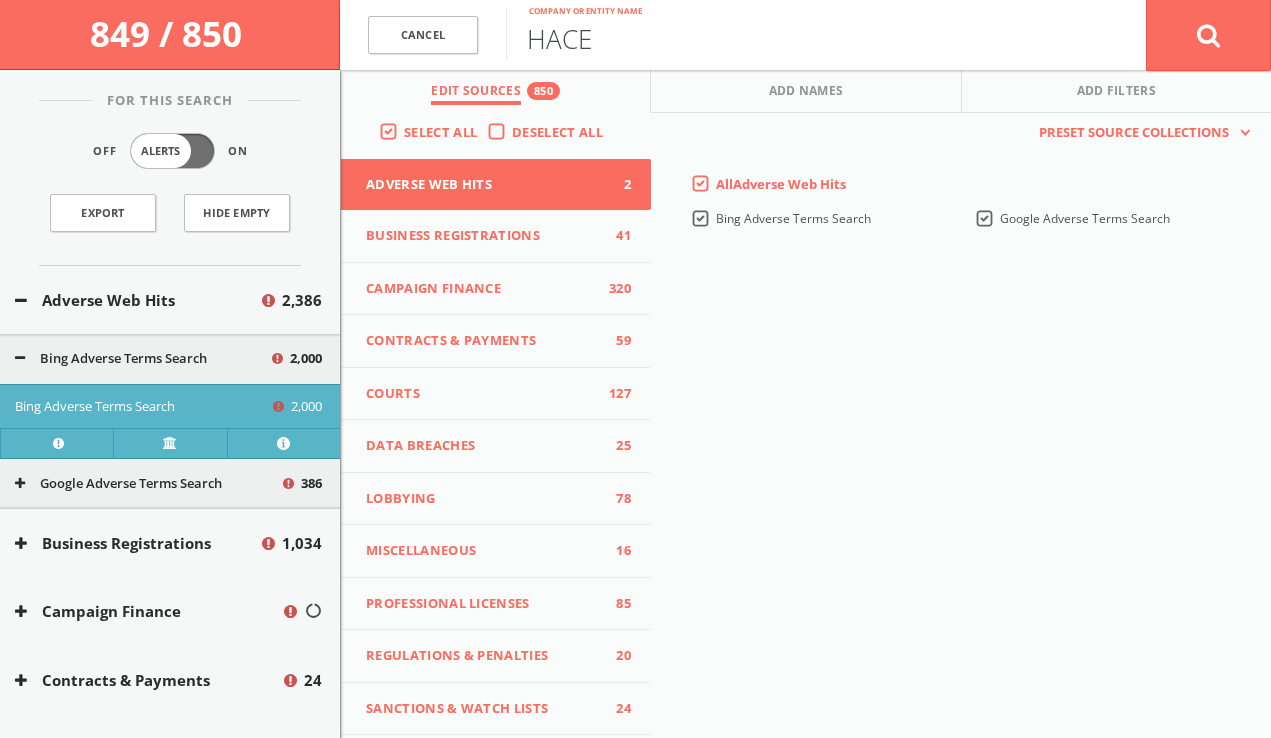 click on "HACE" at bounding box center [826, 34] 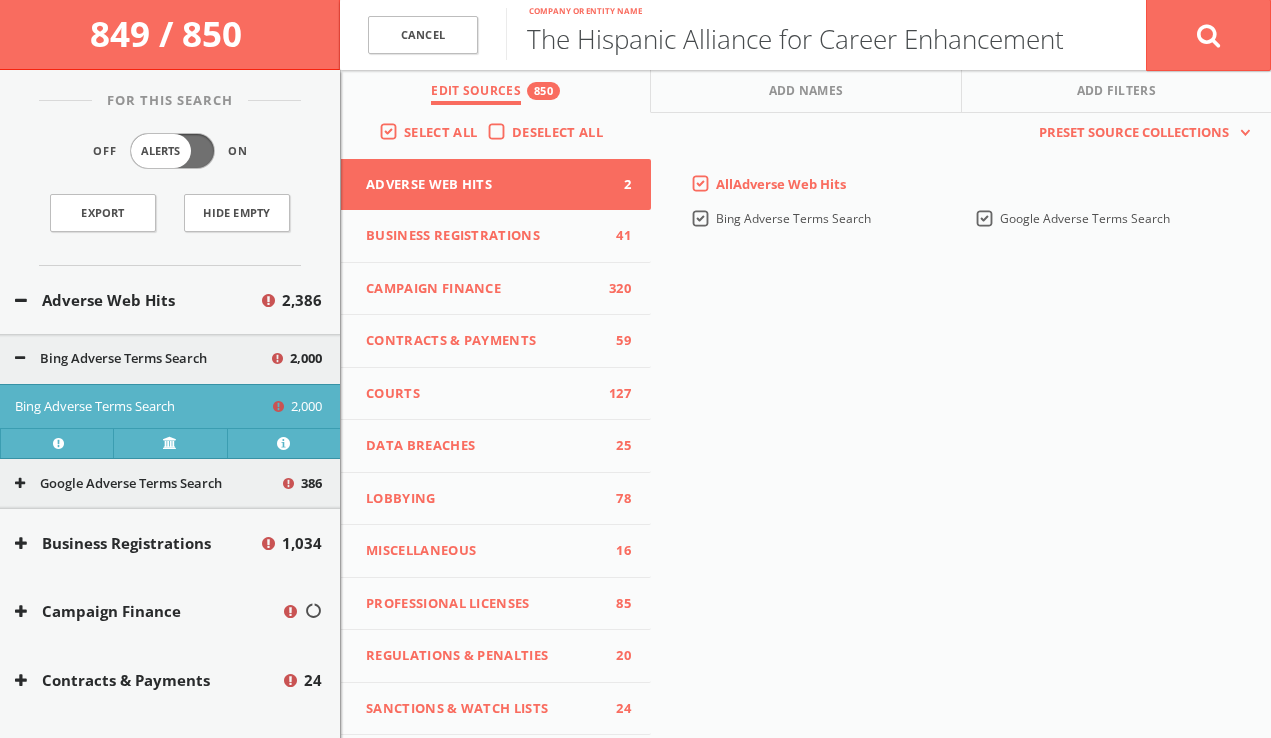 type on "The Hispanic Alliance for Career Enhancement" 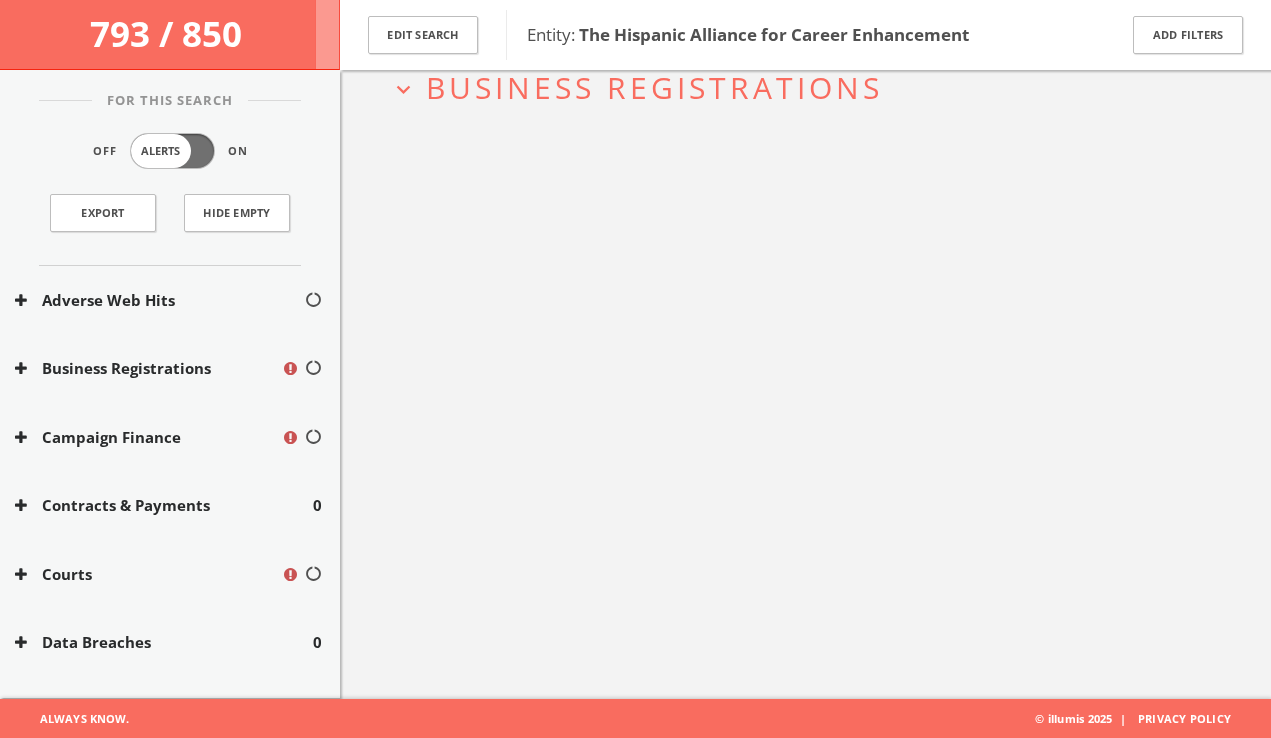 scroll, scrollTop: 0, scrollLeft: 0, axis: both 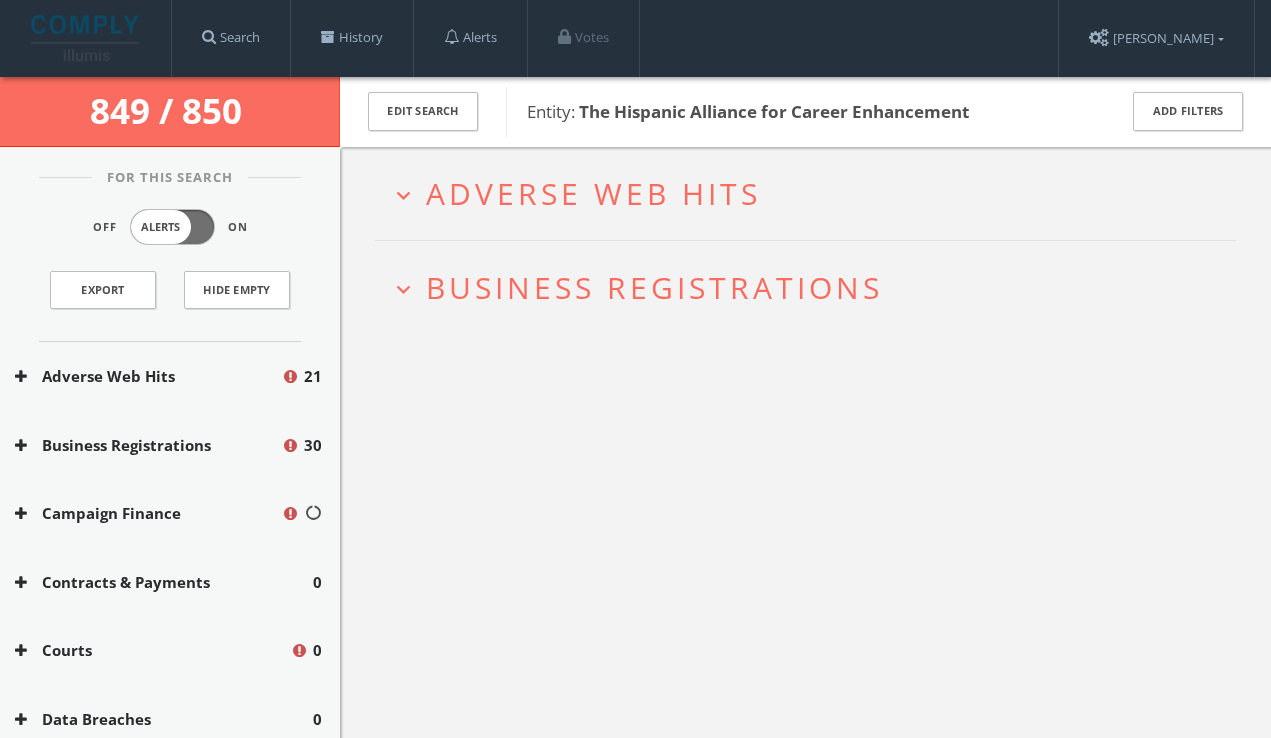 click on "Adverse Web Hits" at bounding box center [593, 193] 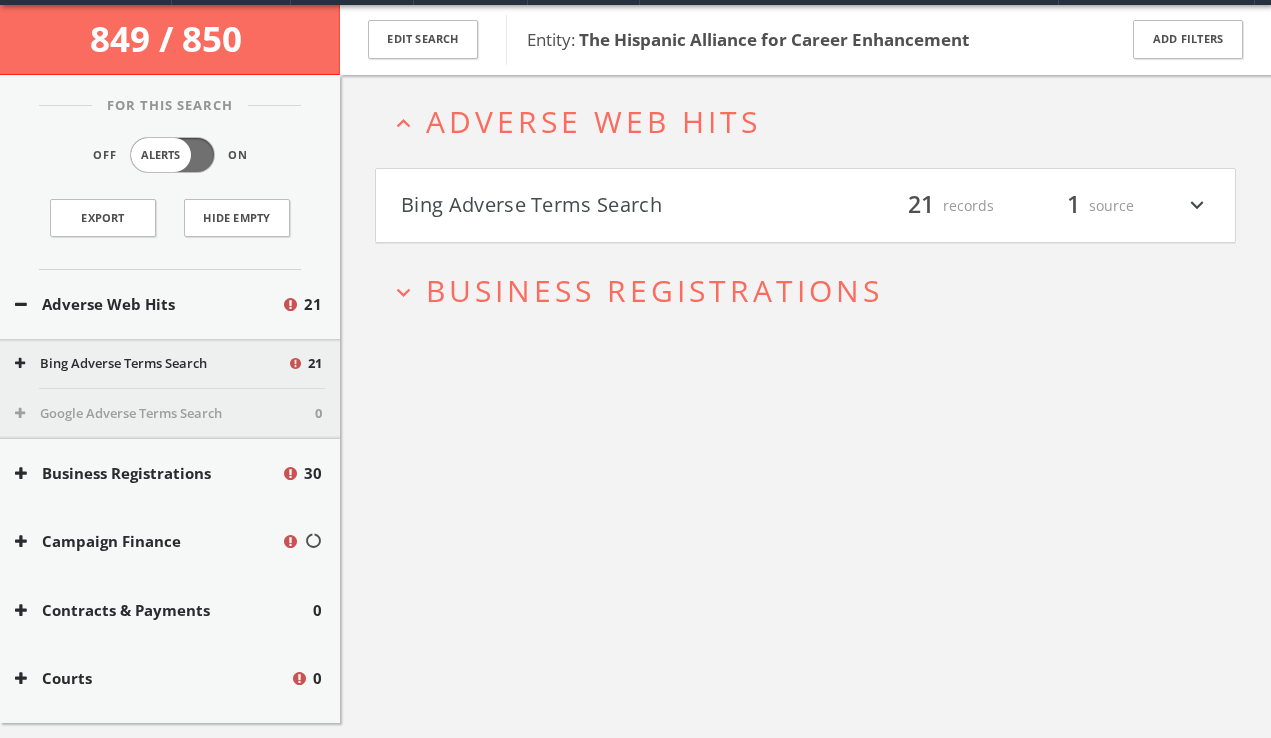 click on "Bing Adverse Terms Search" at bounding box center [603, 206] 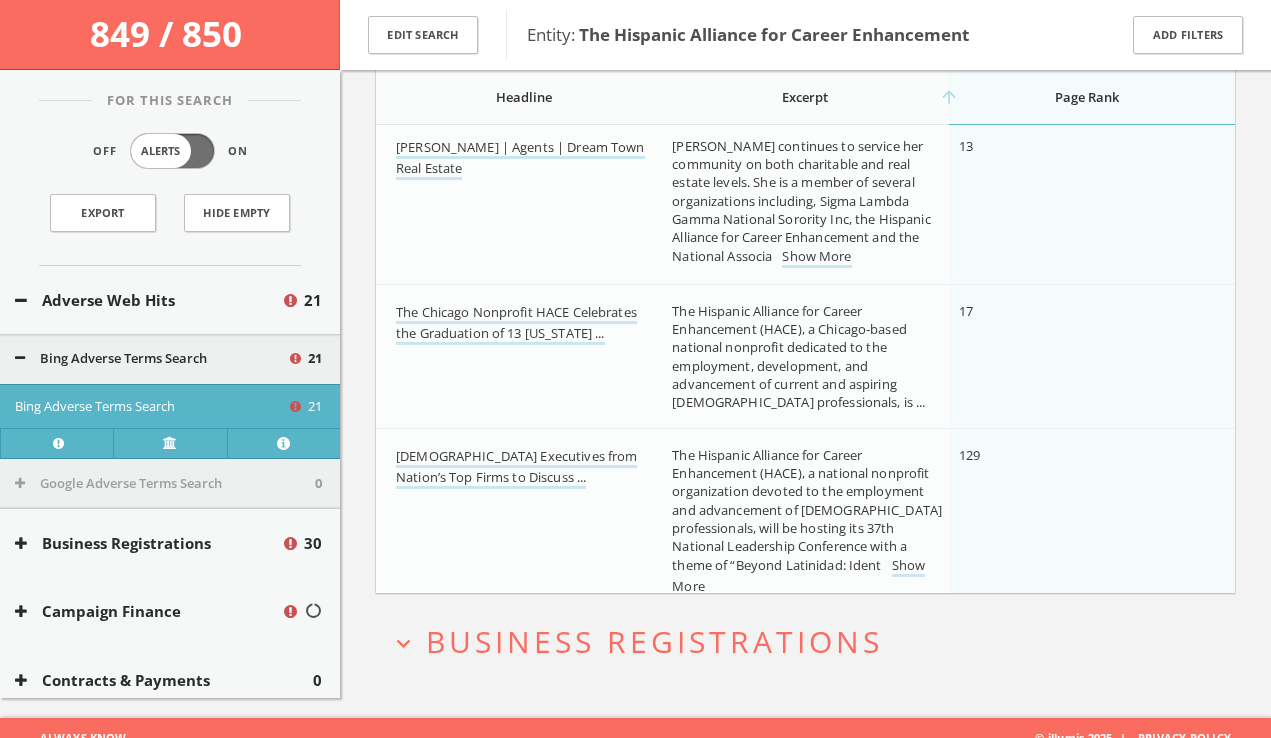 scroll, scrollTop: 3115, scrollLeft: 0, axis: vertical 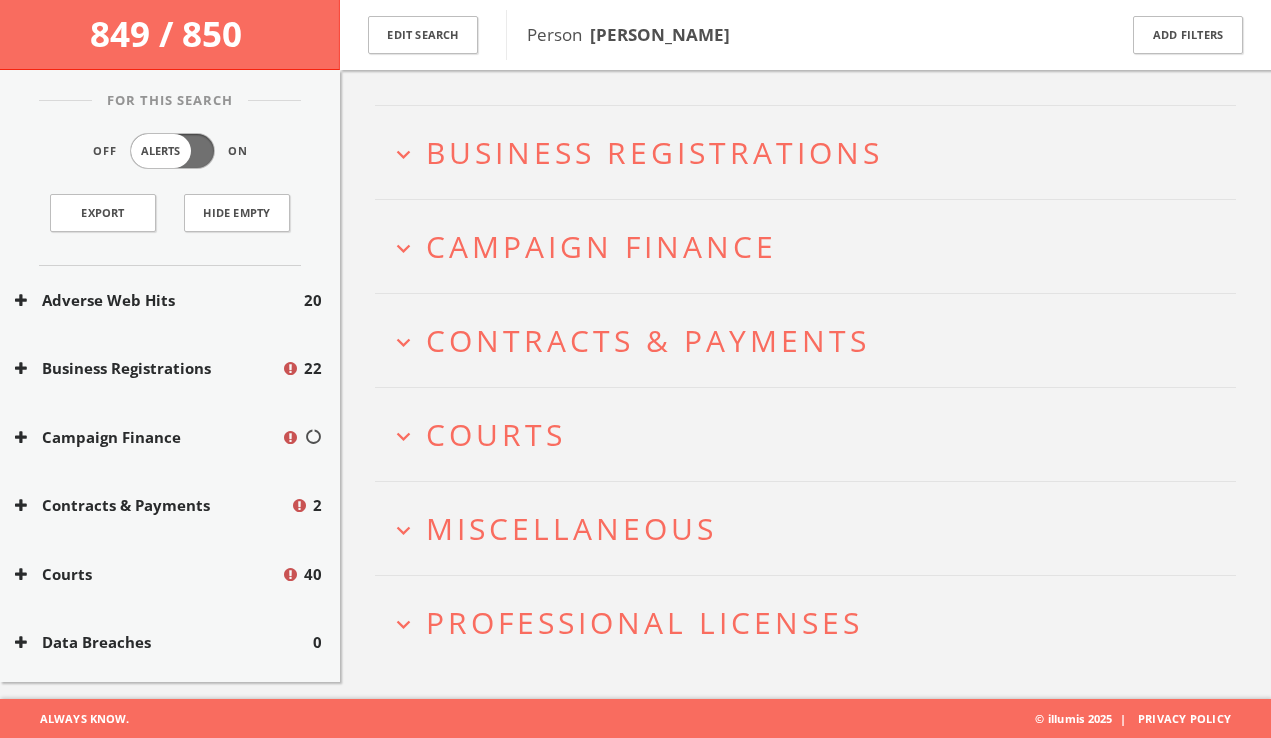 click on "Professional Licenses" at bounding box center [644, 622] 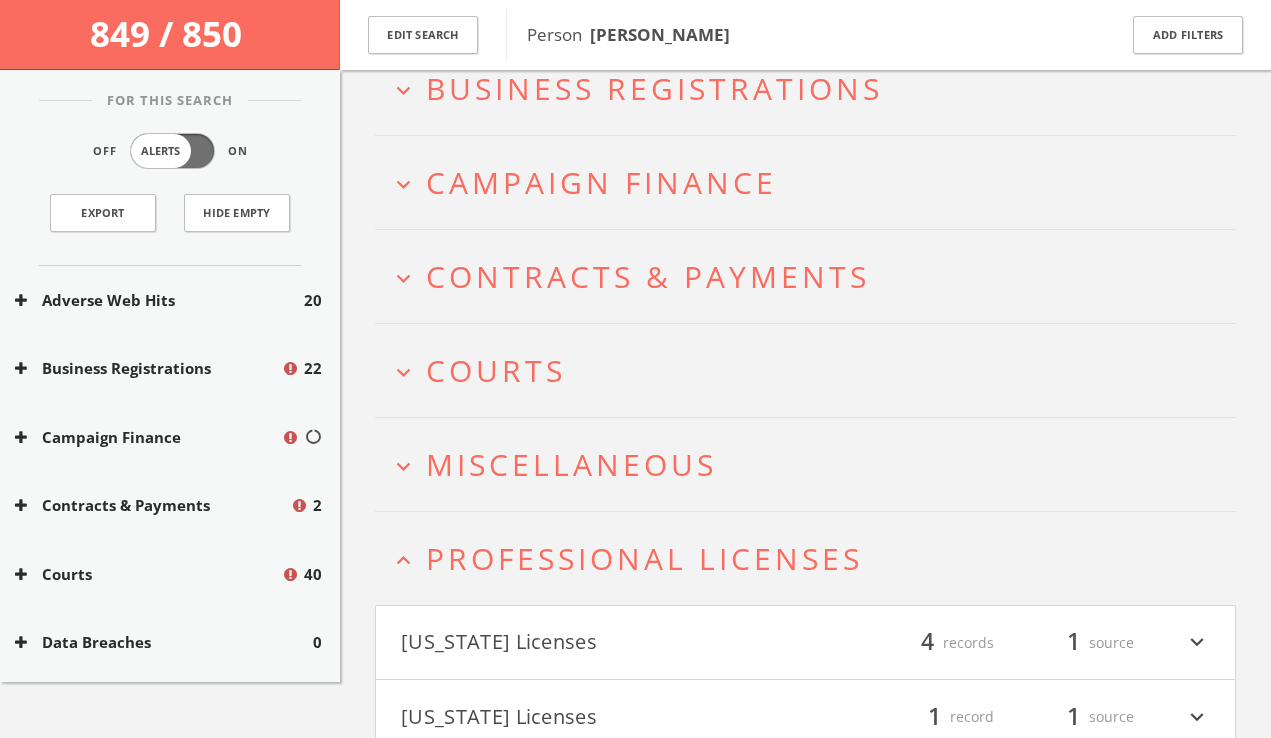 scroll, scrollTop: 370, scrollLeft: 0, axis: vertical 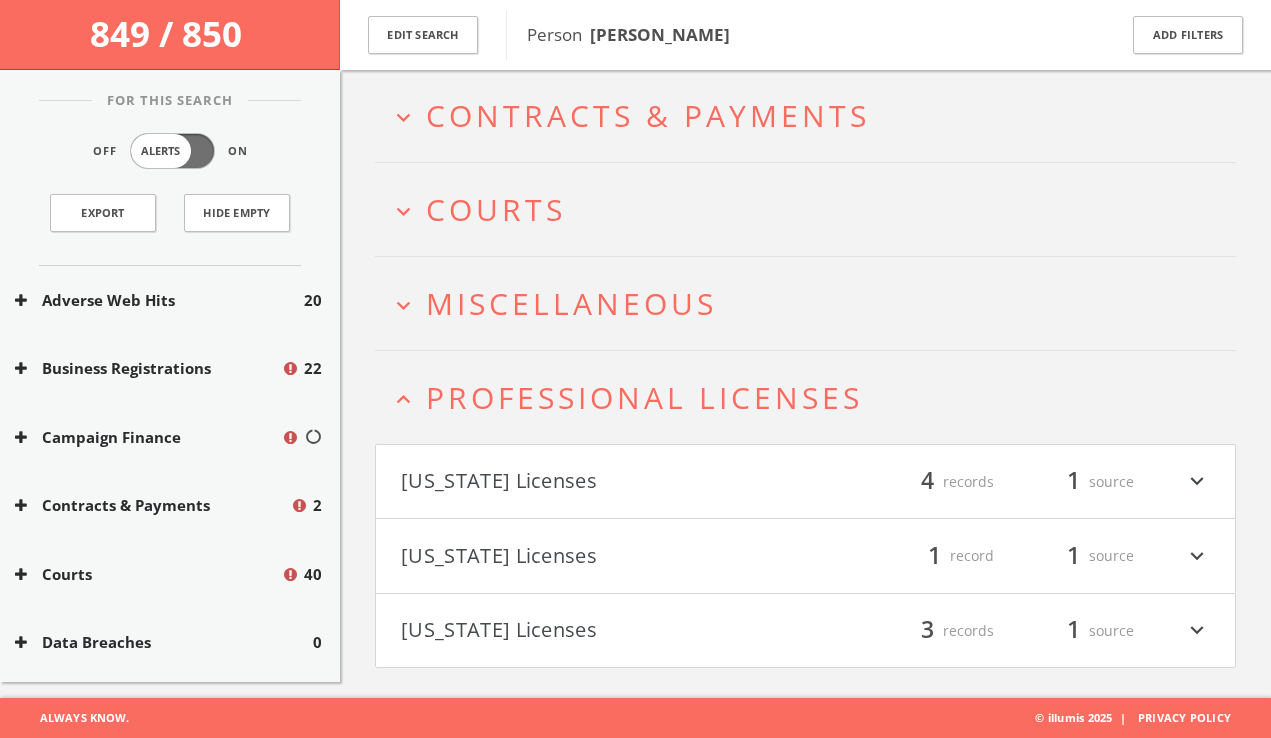 click on "Miscellaneous" at bounding box center [571, 303] 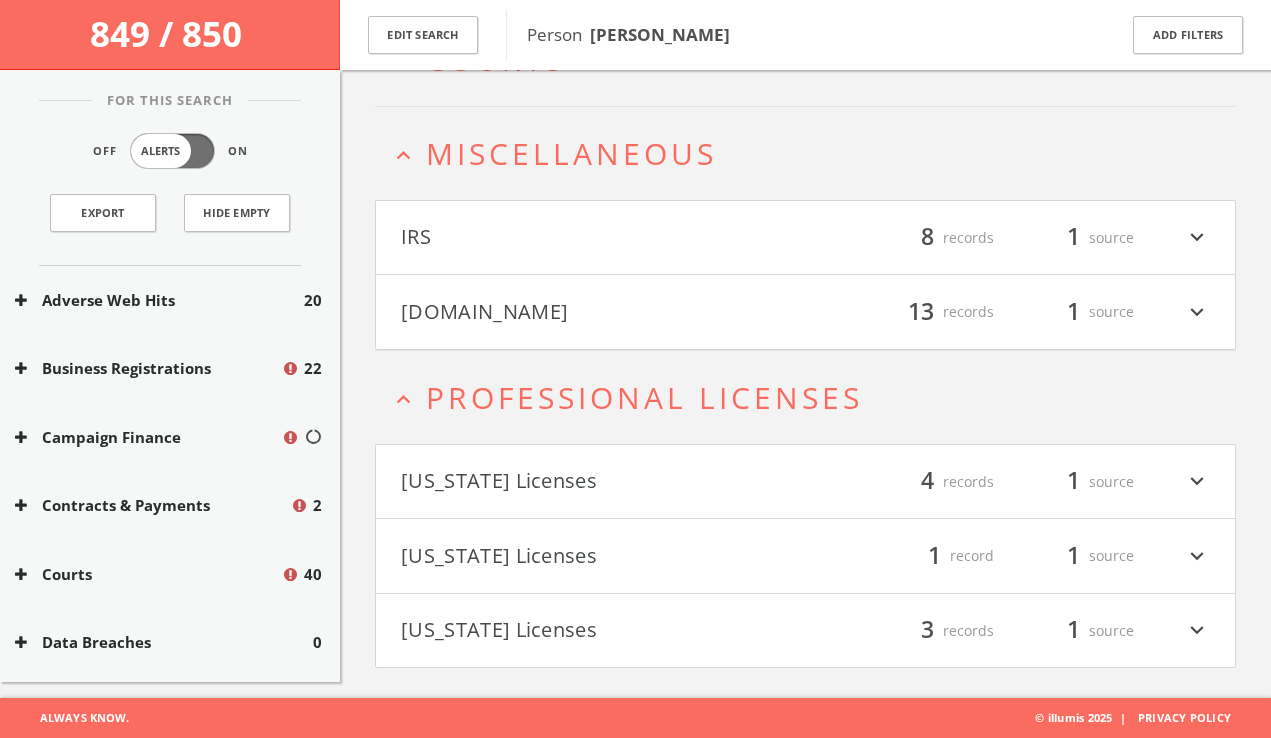 click on "Mugshots.com" at bounding box center [603, 312] 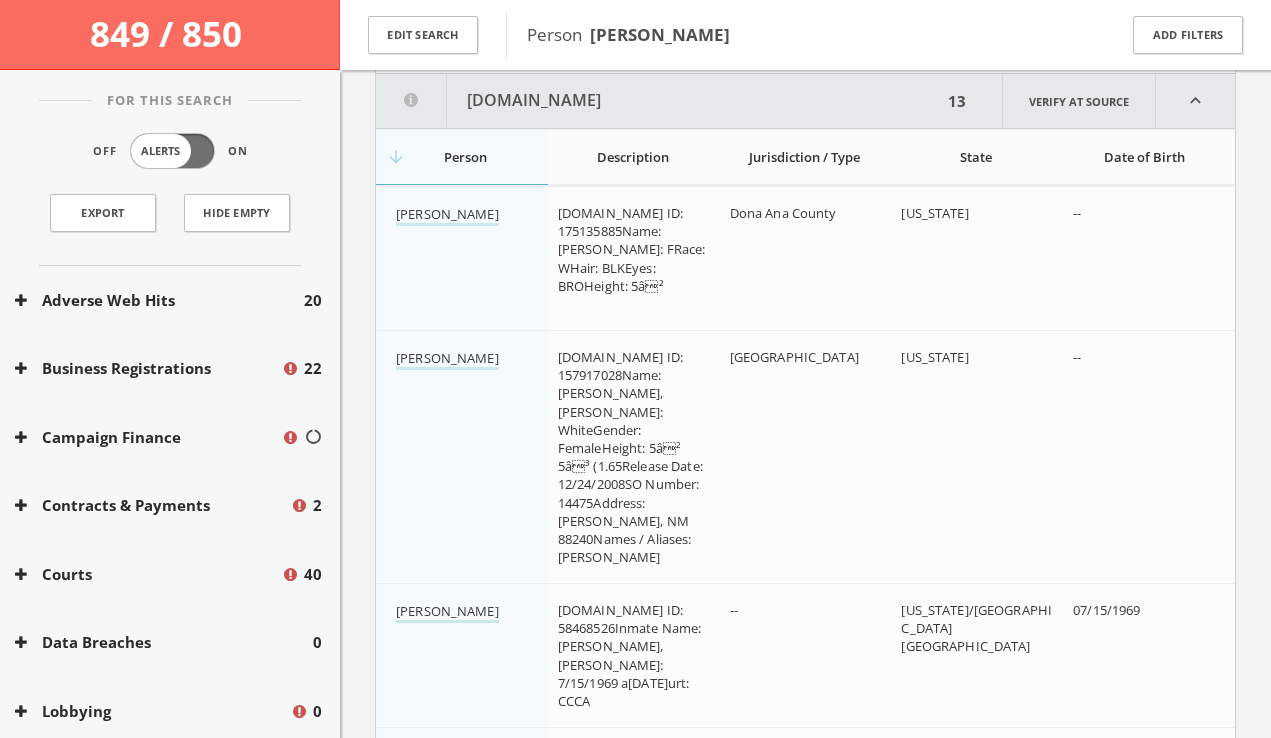 scroll, scrollTop: 799, scrollLeft: 0, axis: vertical 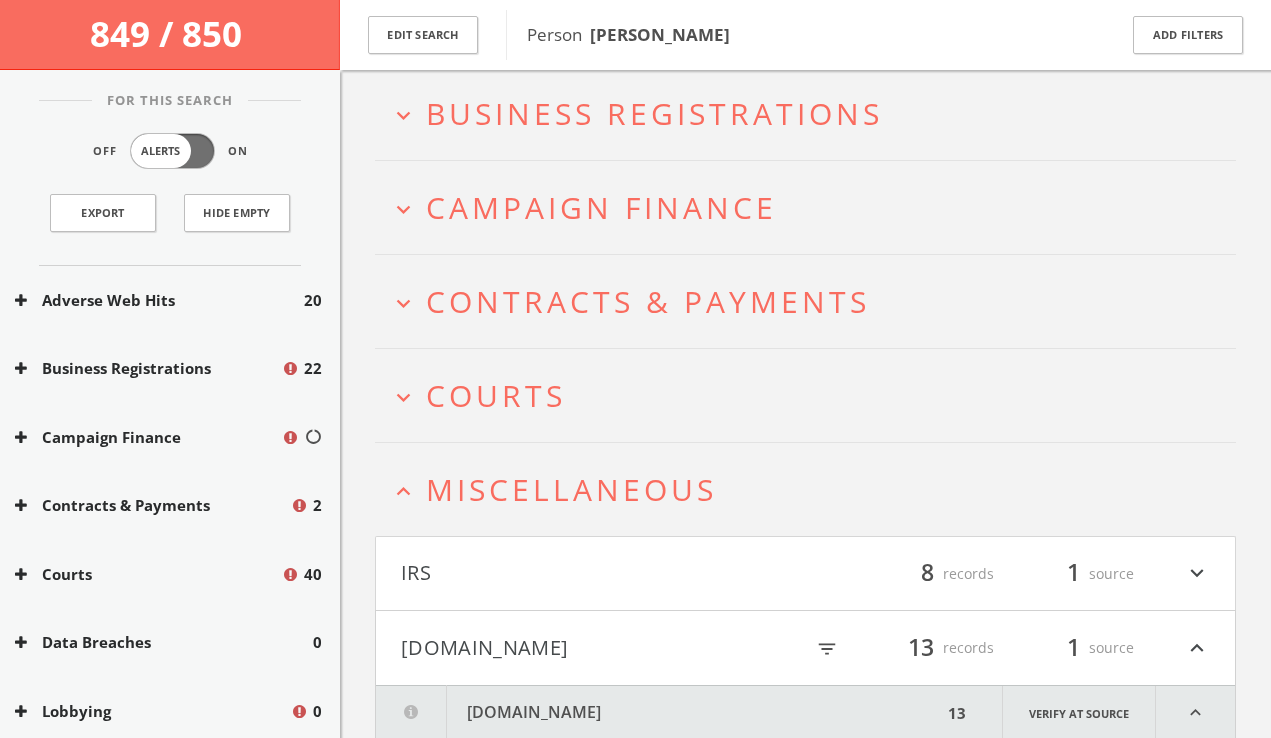 click on "Miscellaneous" at bounding box center (571, 489) 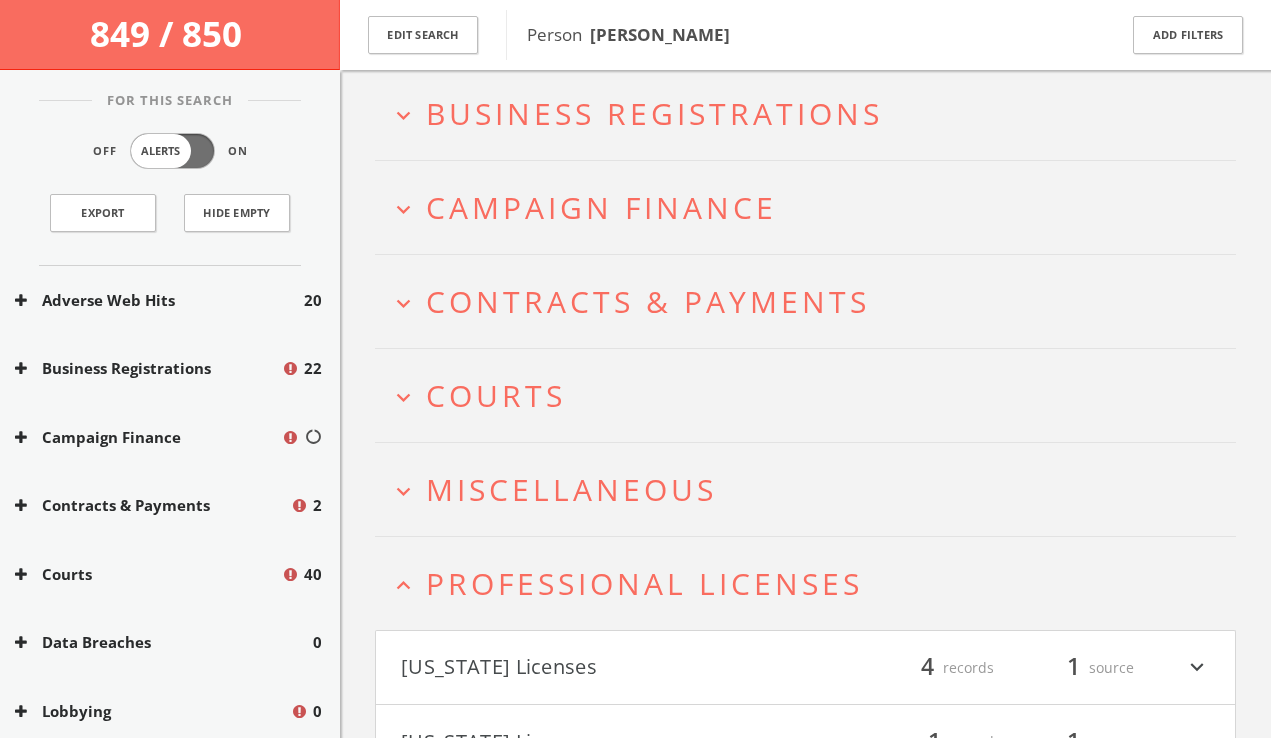click on "Professional Licenses" at bounding box center [644, 583] 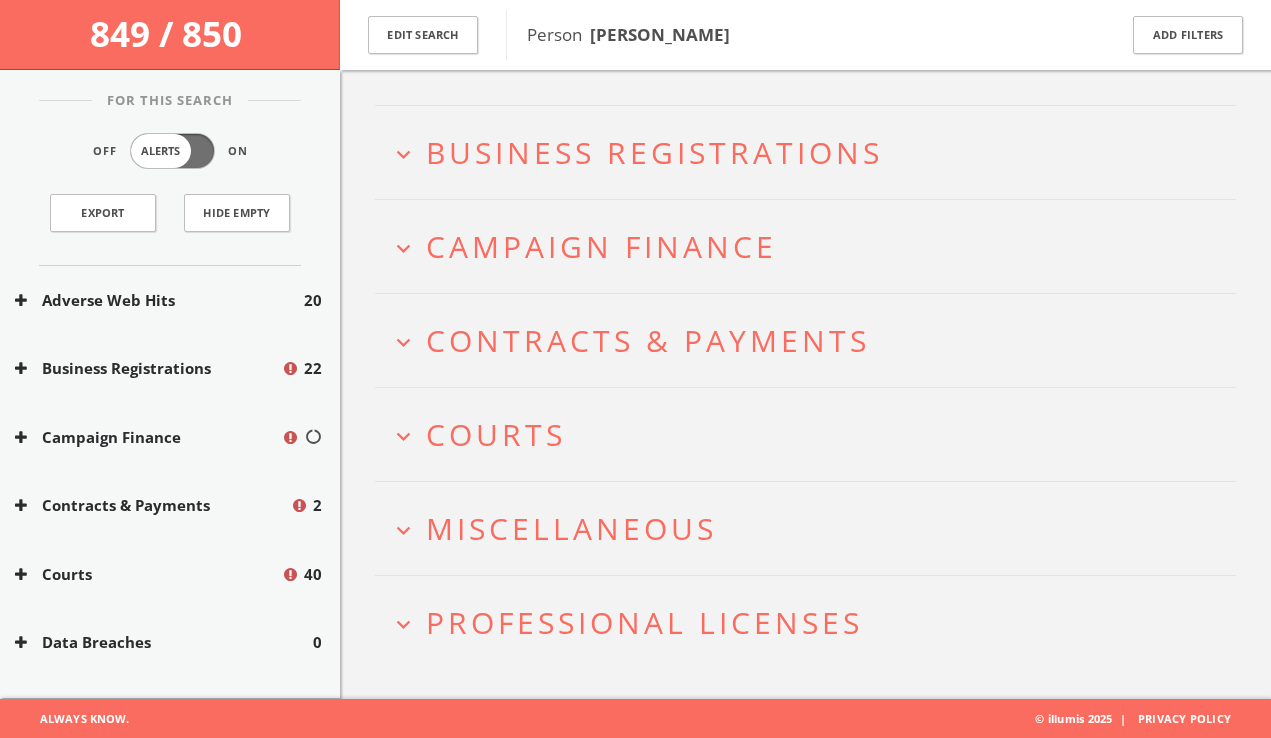 click on "Courts" at bounding box center (496, 434) 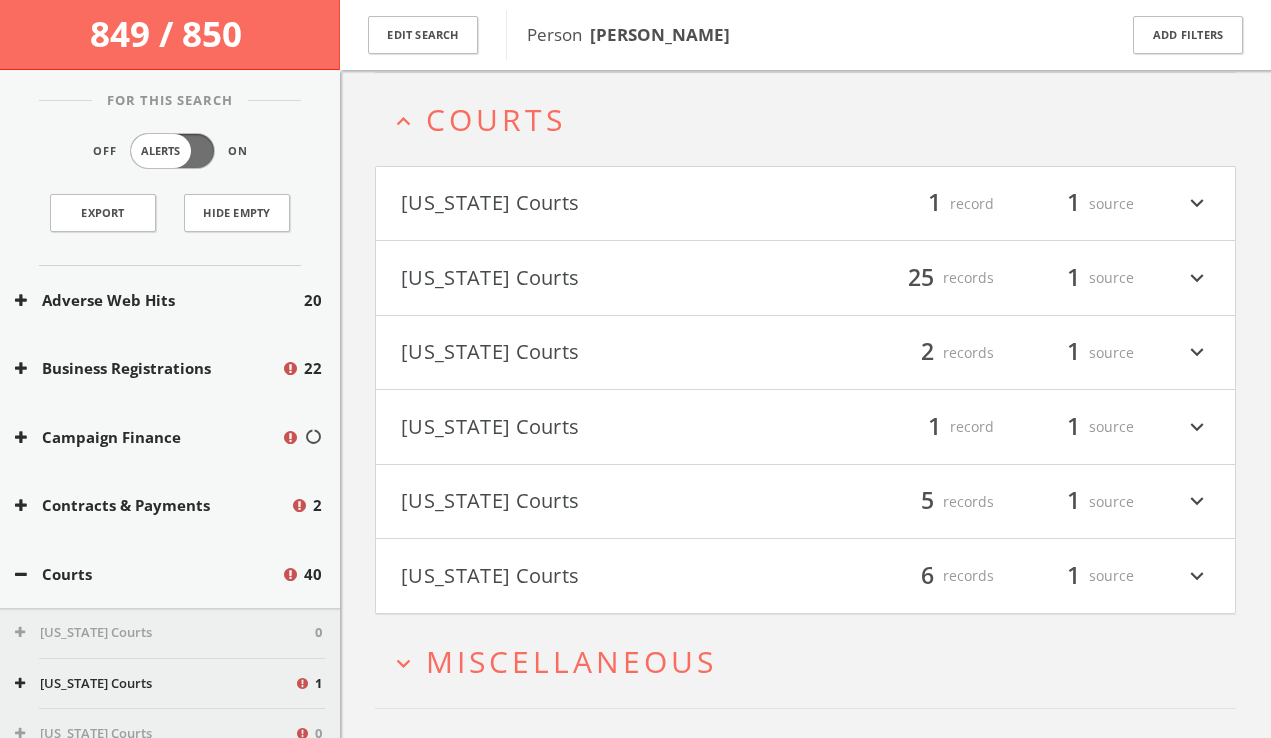 scroll, scrollTop: 462, scrollLeft: 0, axis: vertical 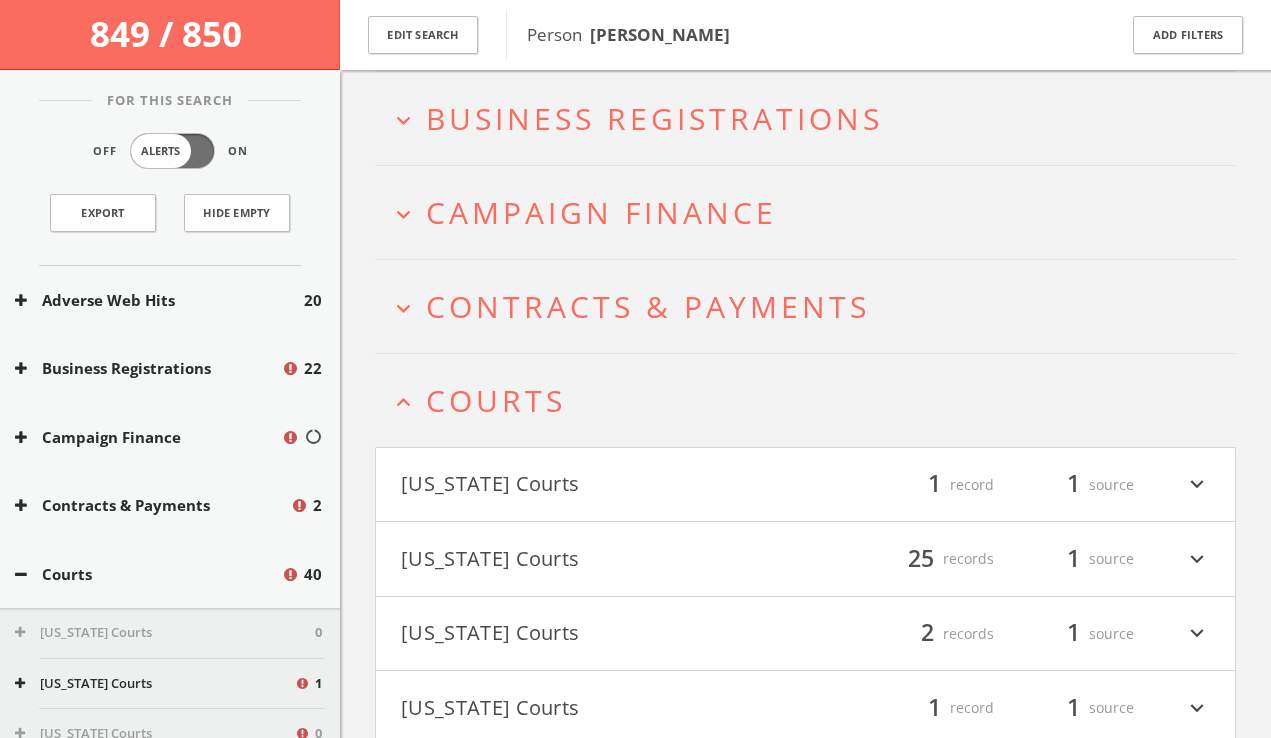 click on "Courts" at bounding box center [496, 400] 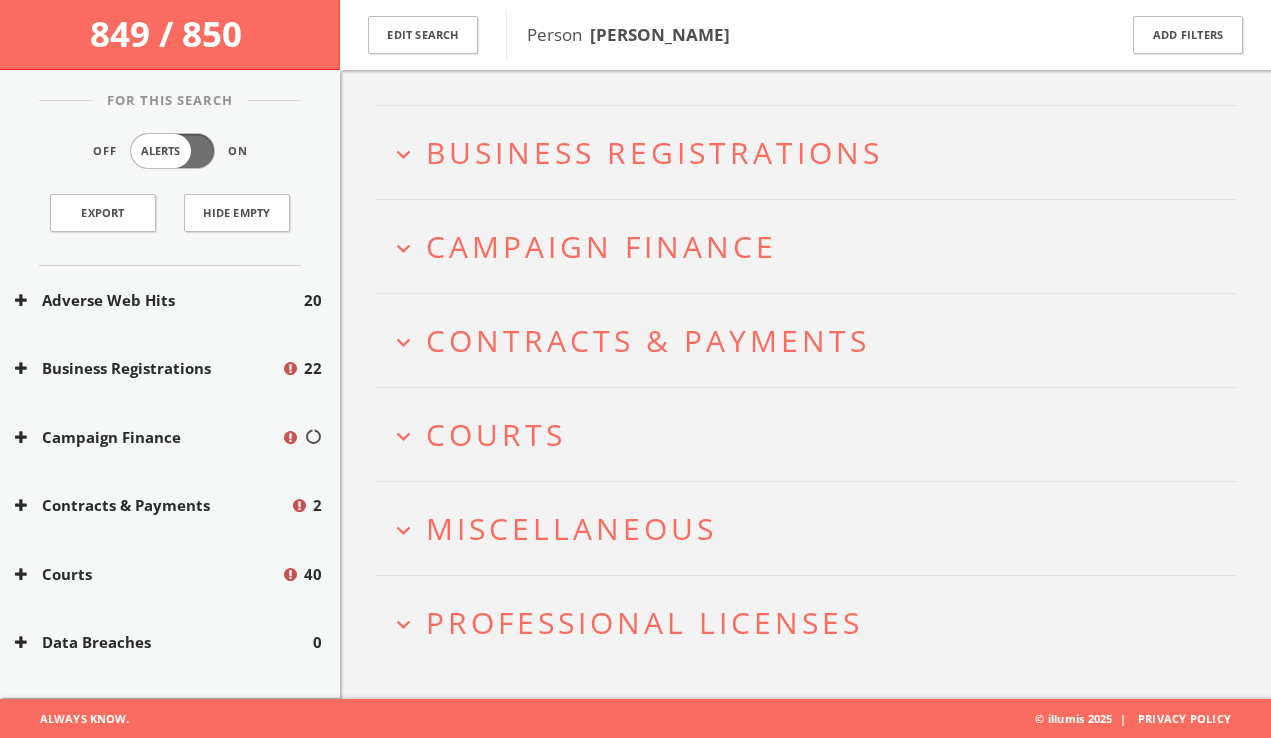 click on "Campaign Finance" at bounding box center [601, 246] 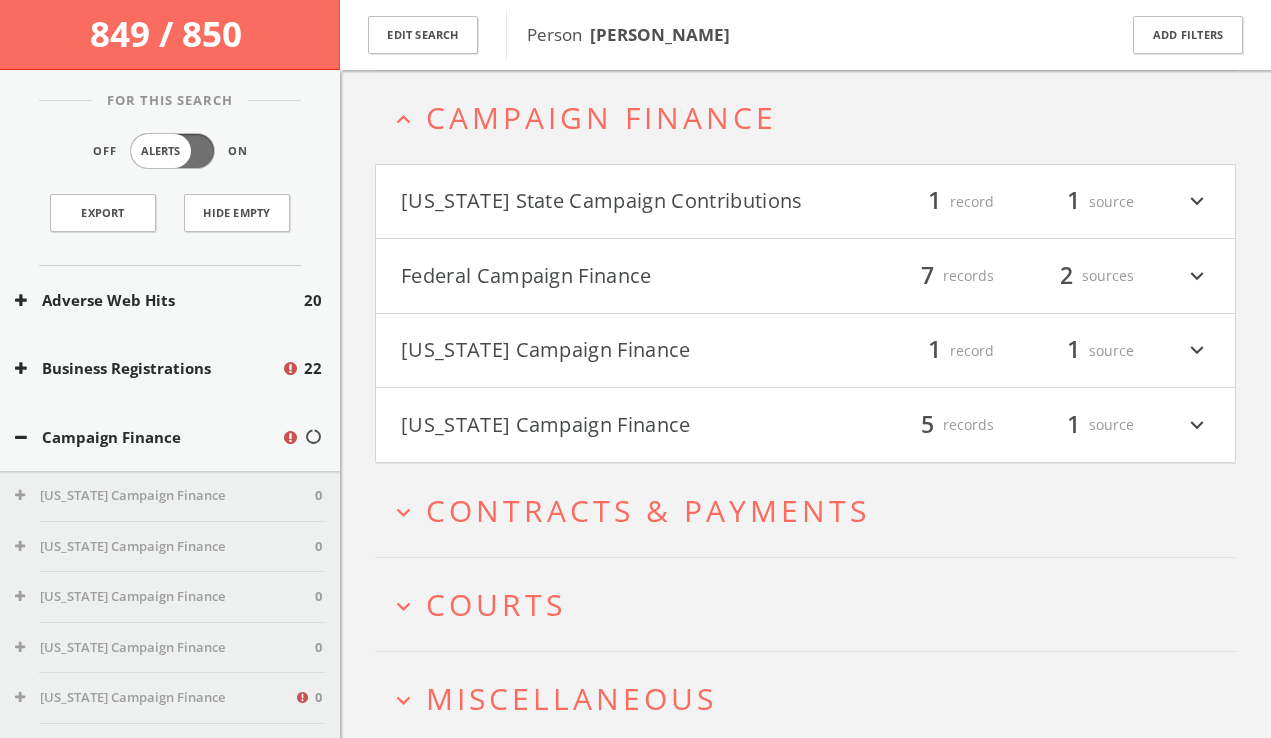 click on "Illinois Campaign Finance" at bounding box center (603, 351) 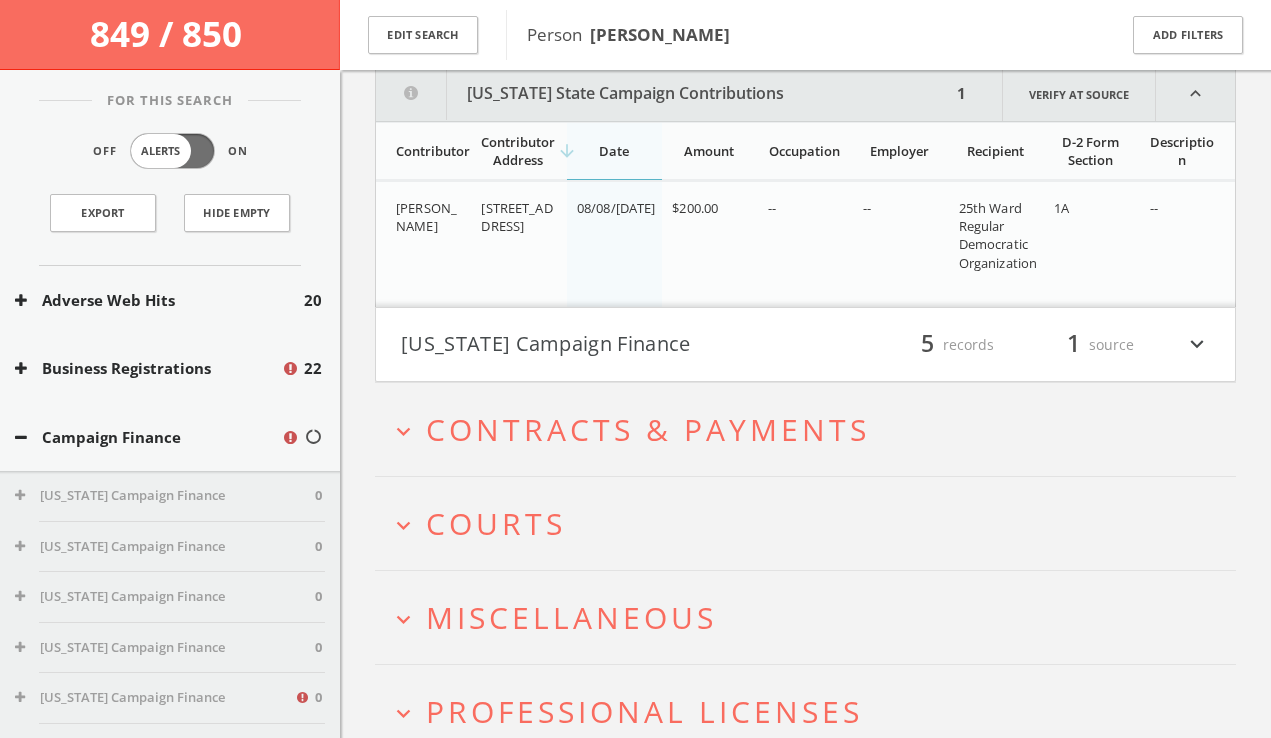 scroll, scrollTop: 602, scrollLeft: 0, axis: vertical 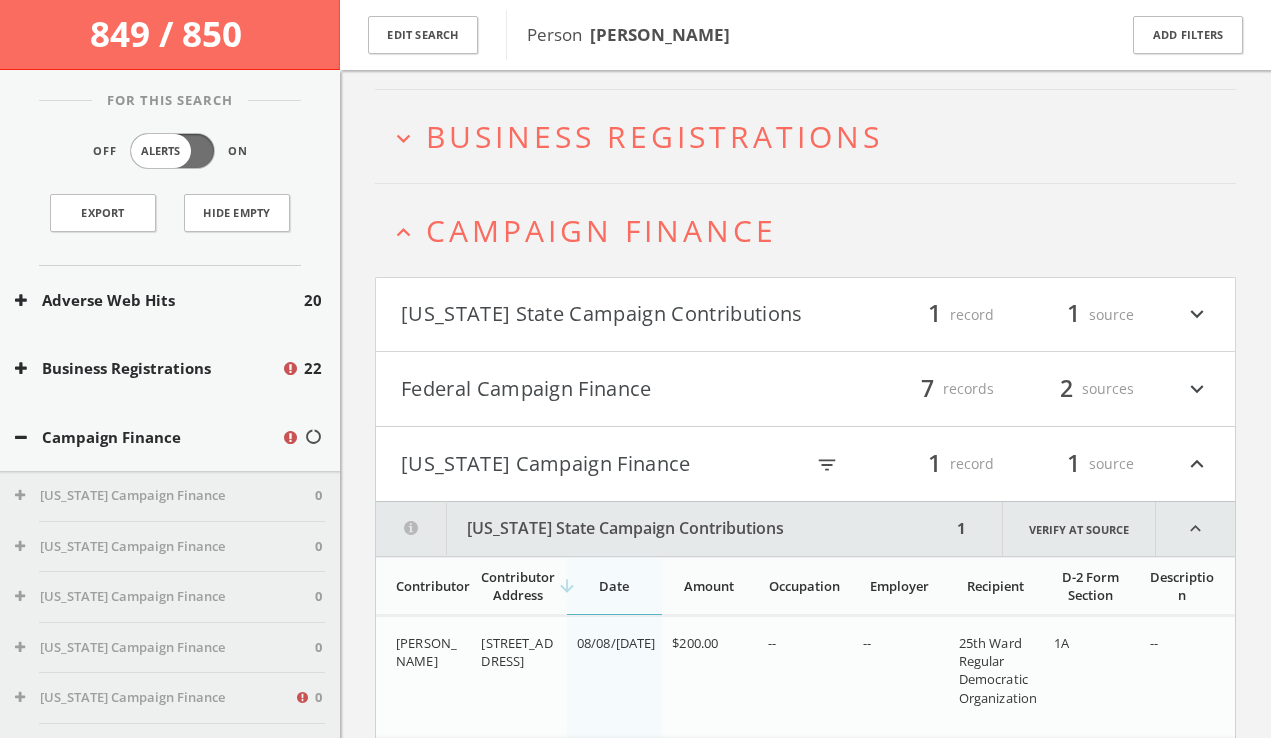 click on "Federal Campaign Finance" at bounding box center [603, 389] 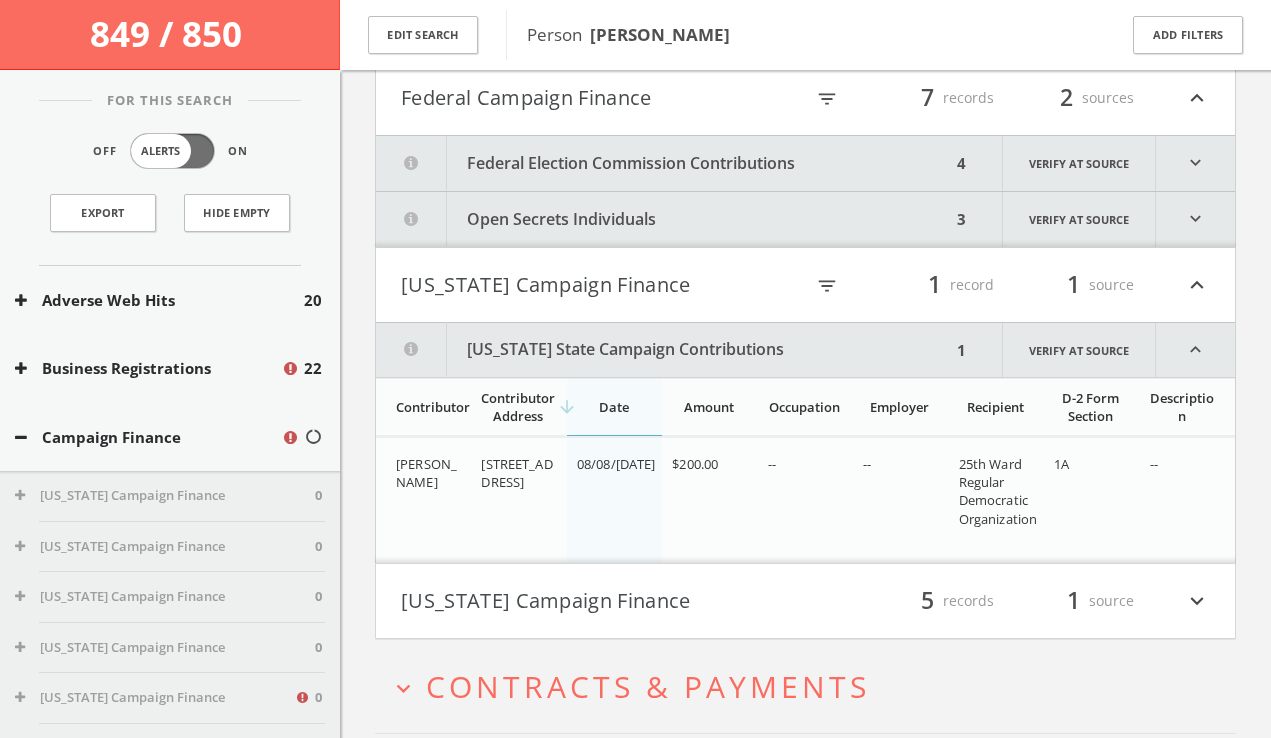 click on "Federal Election Commission Contributions" at bounding box center [663, 163] 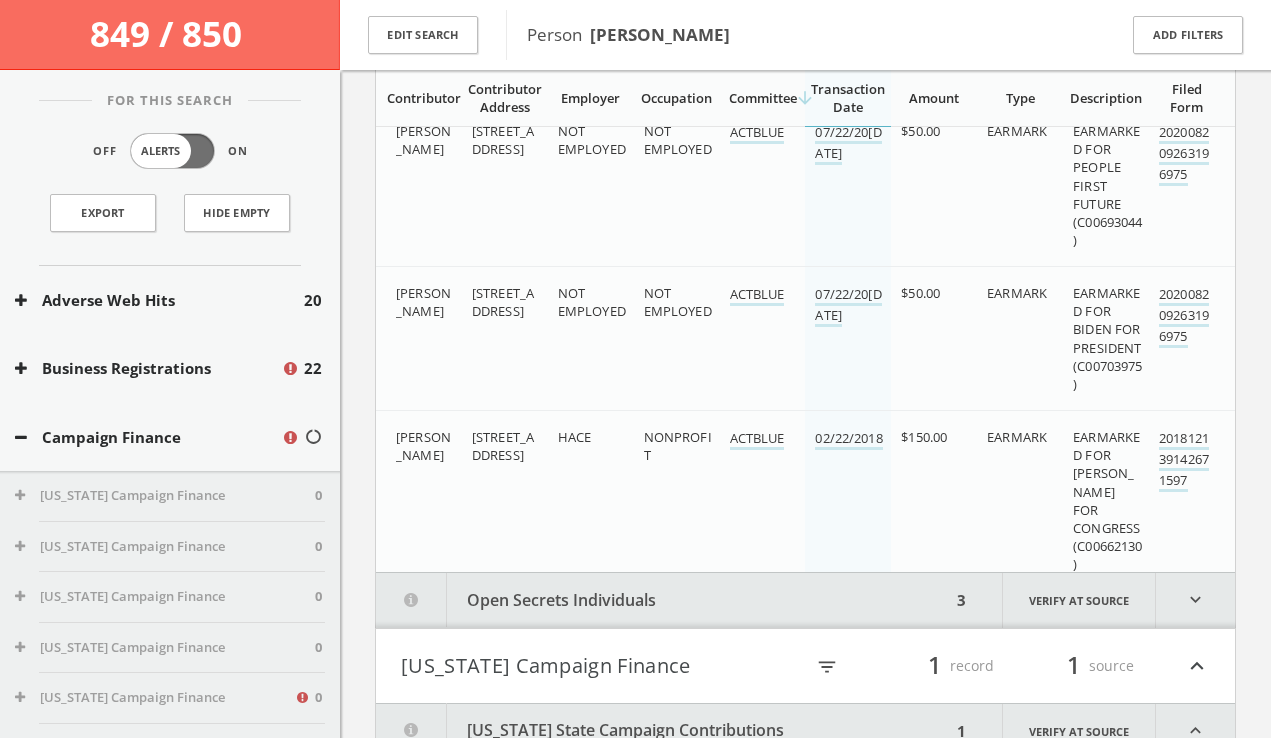 scroll, scrollTop: 847, scrollLeft: 0, axis: vertical 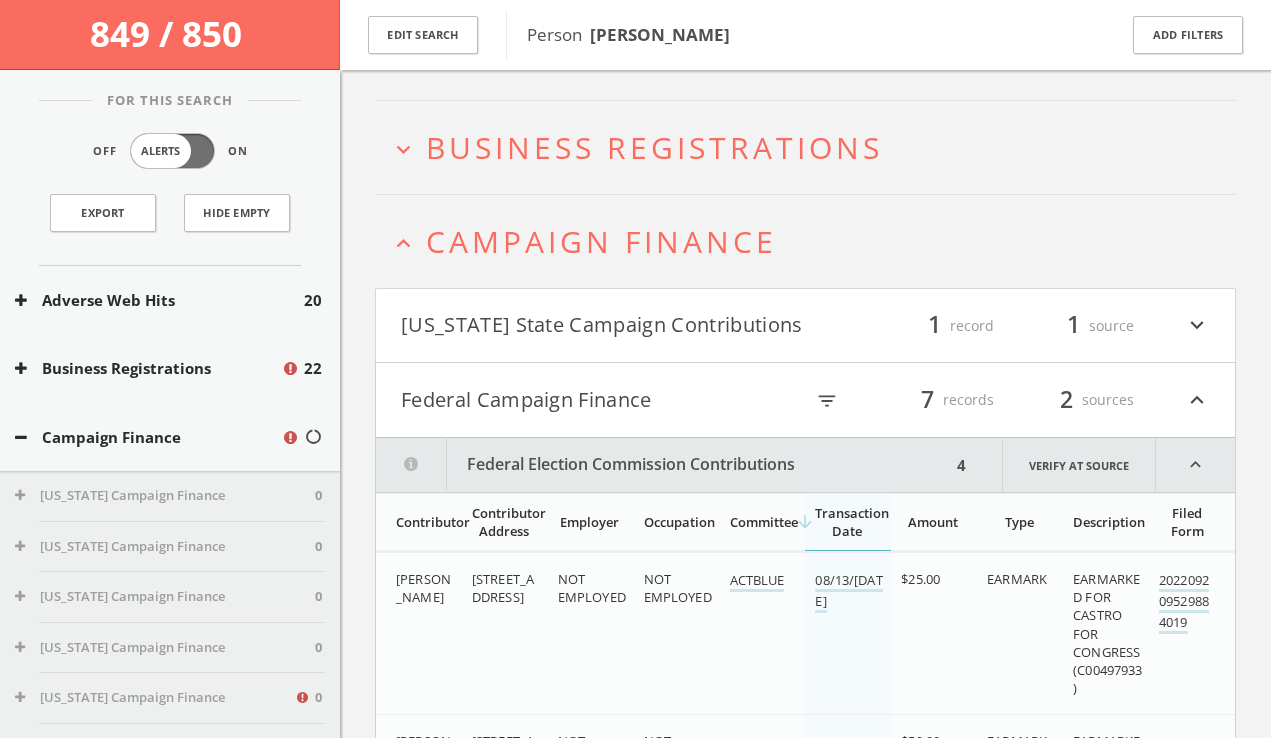 click on "Campaign Finance" at bounding box center [601, 241] 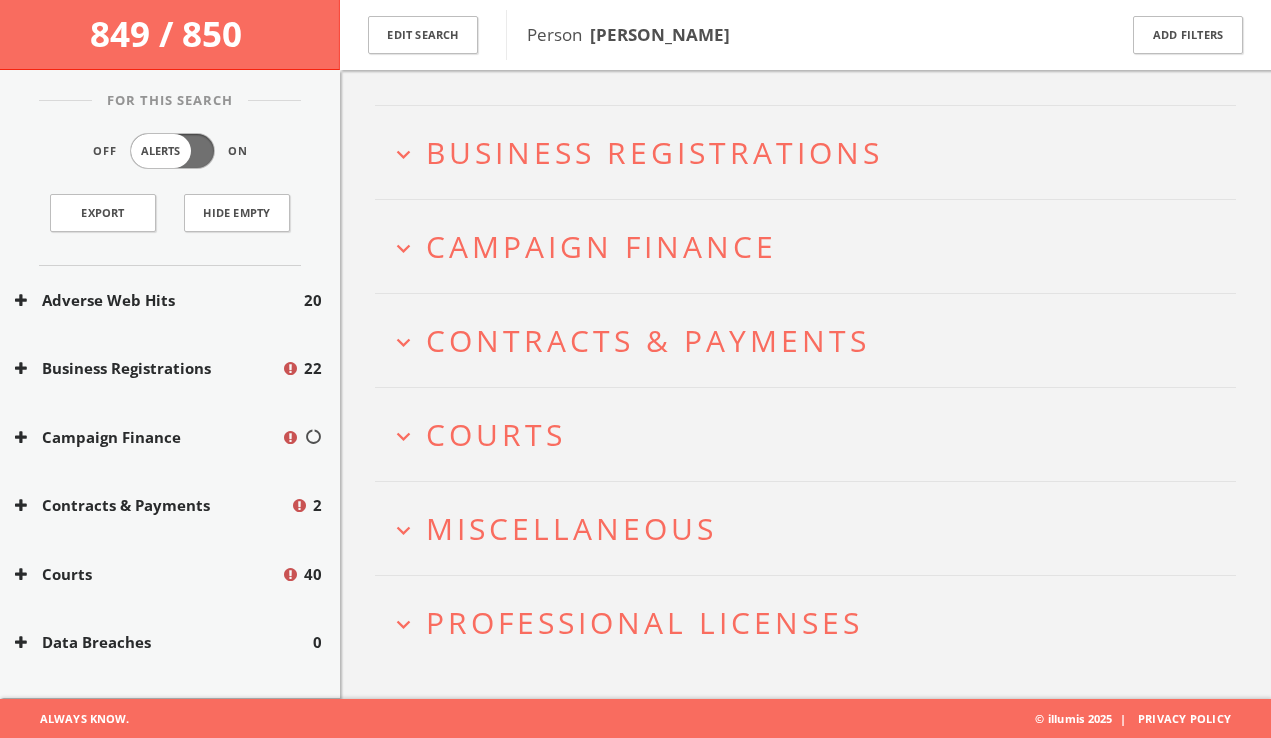 scroll, scrollTop: 0, scrollLeft: 0, axis: both 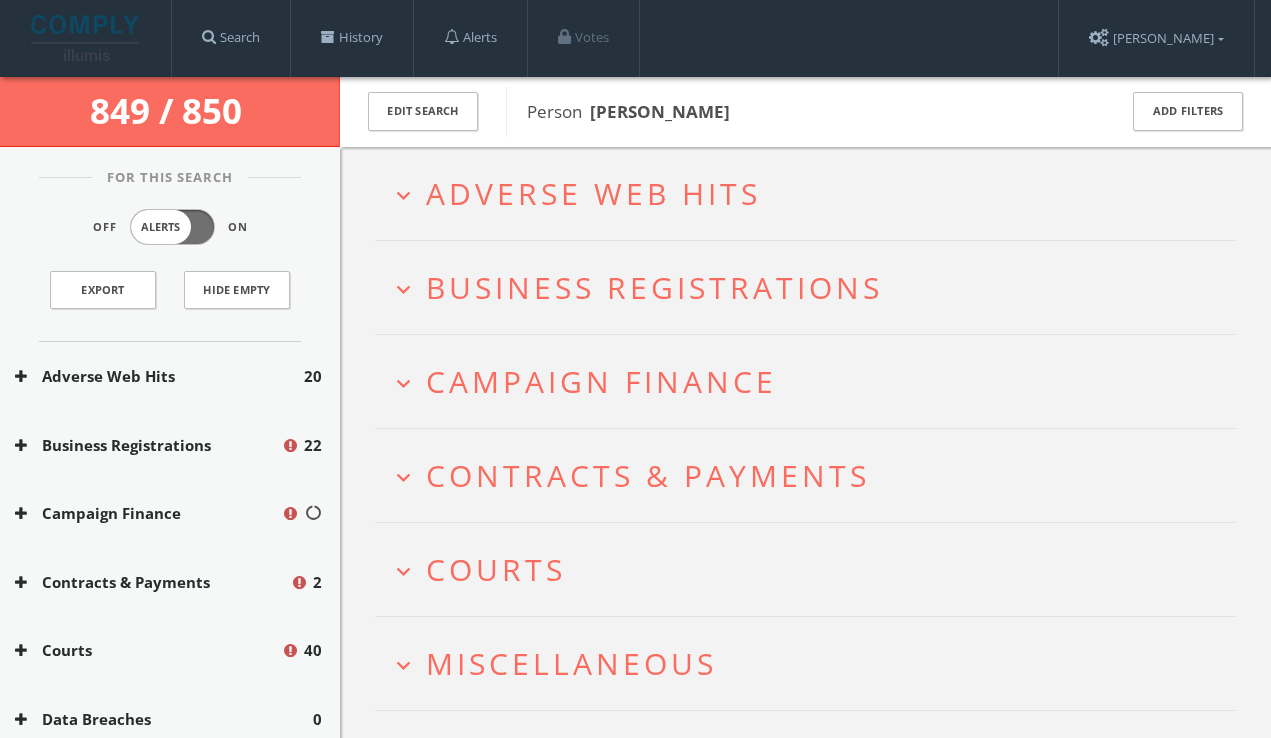 click on "Adverse Web Hits" at bounding box center (593, 193) 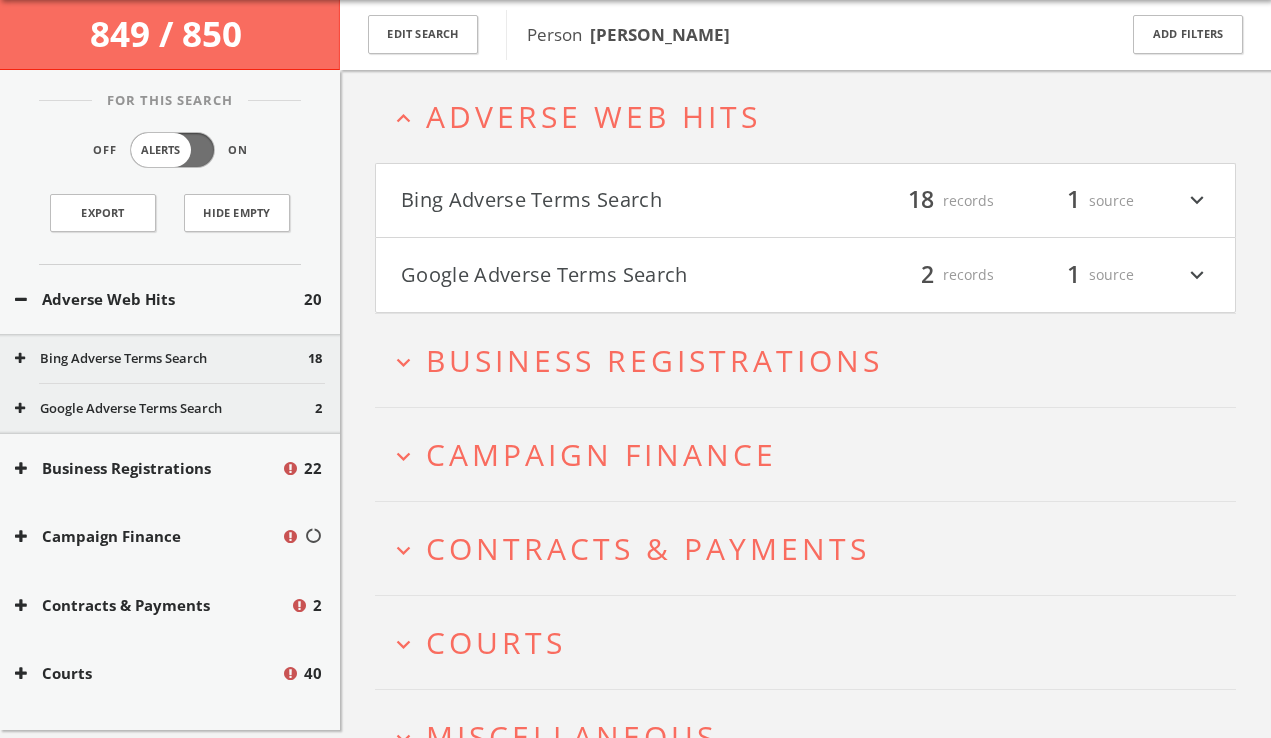 click on "Google Adverse Terms Search" at bounding box center (603, 275) 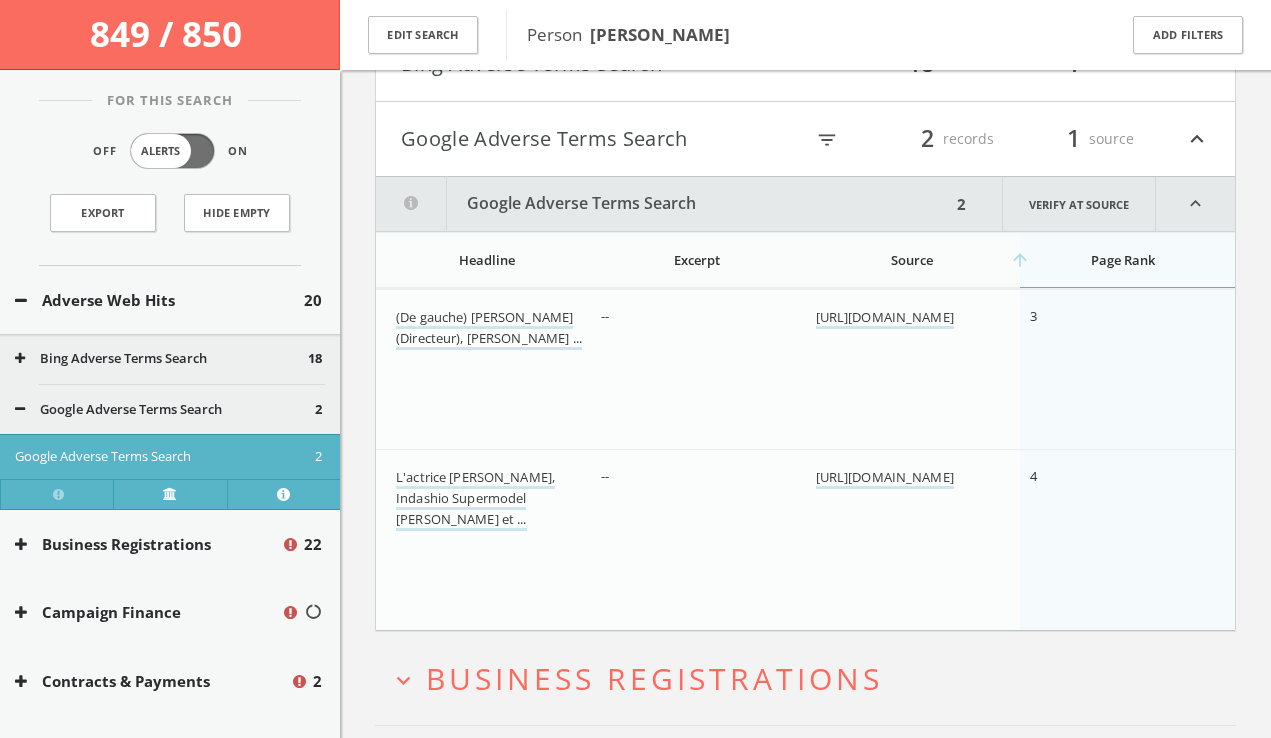 scroll, scrollTop: 225, scrollLeft: 0, axis: vertical 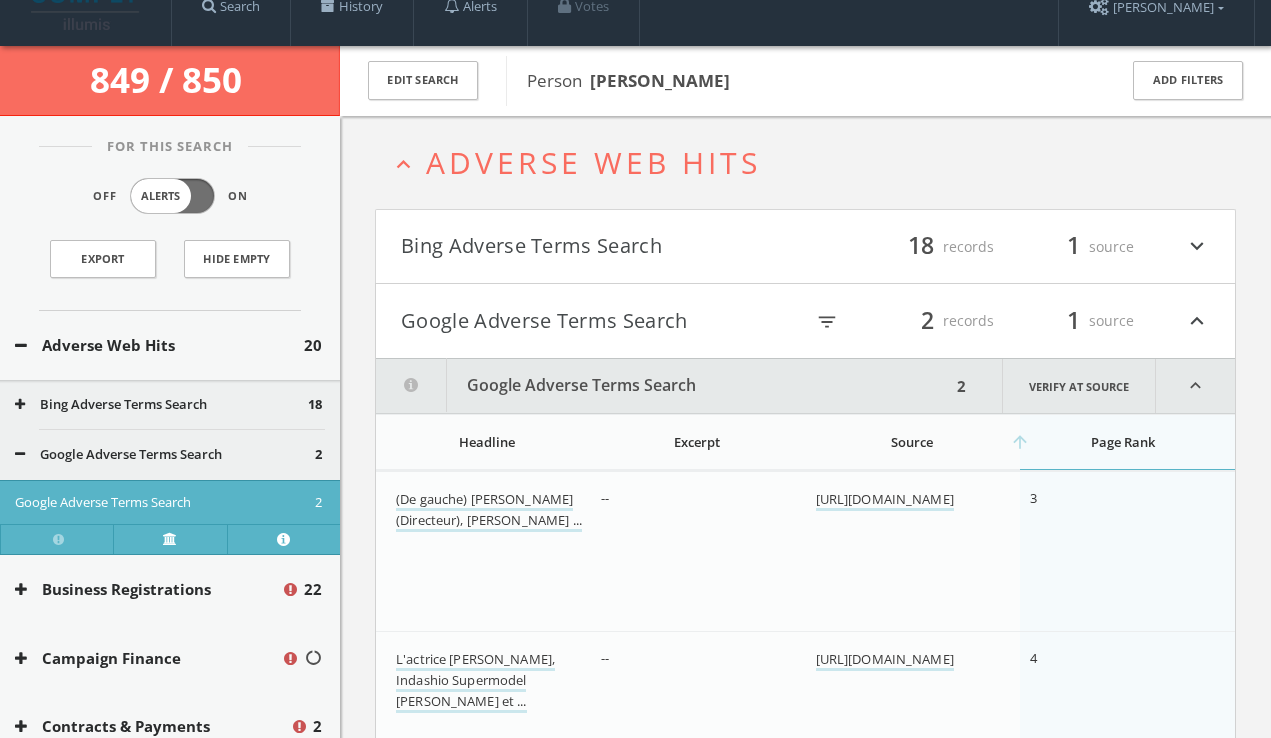 click on "Bing Adverse Terms Search" at bounding box center [603, 247] 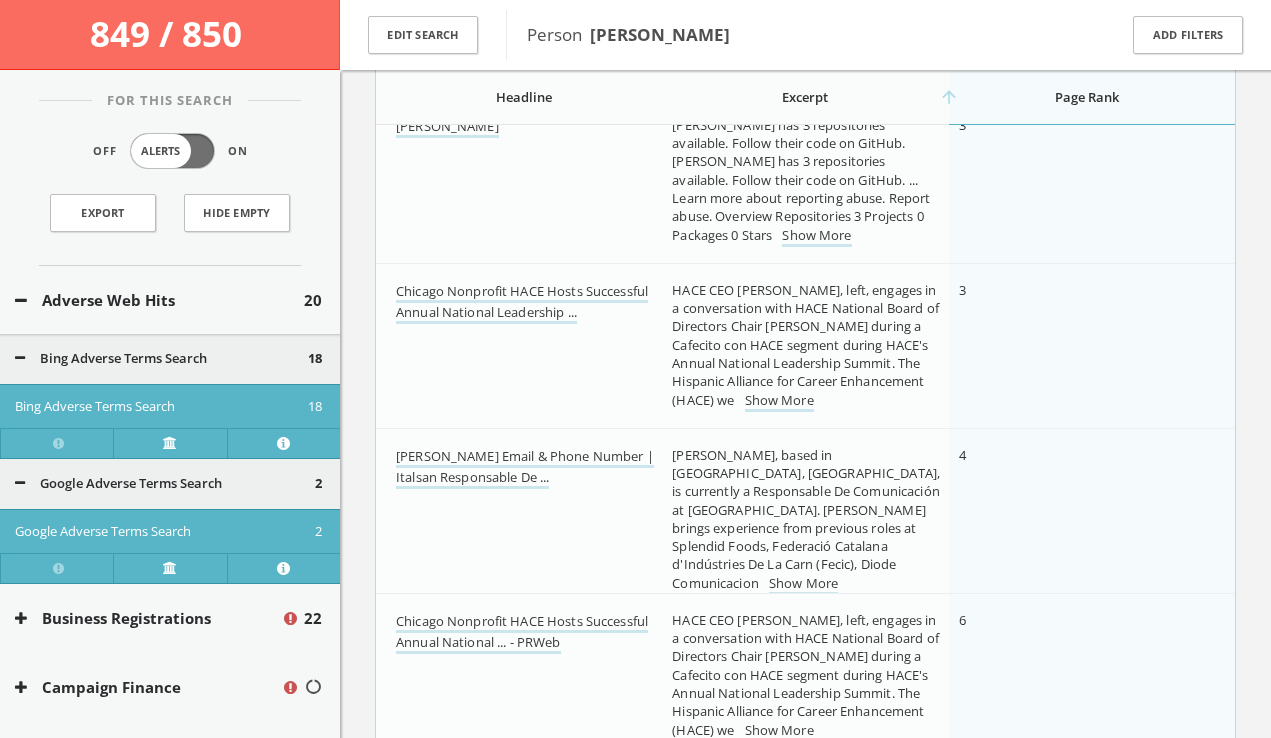 scroll, scrollTop: 702, scrollLeft: 0, axis: vertical 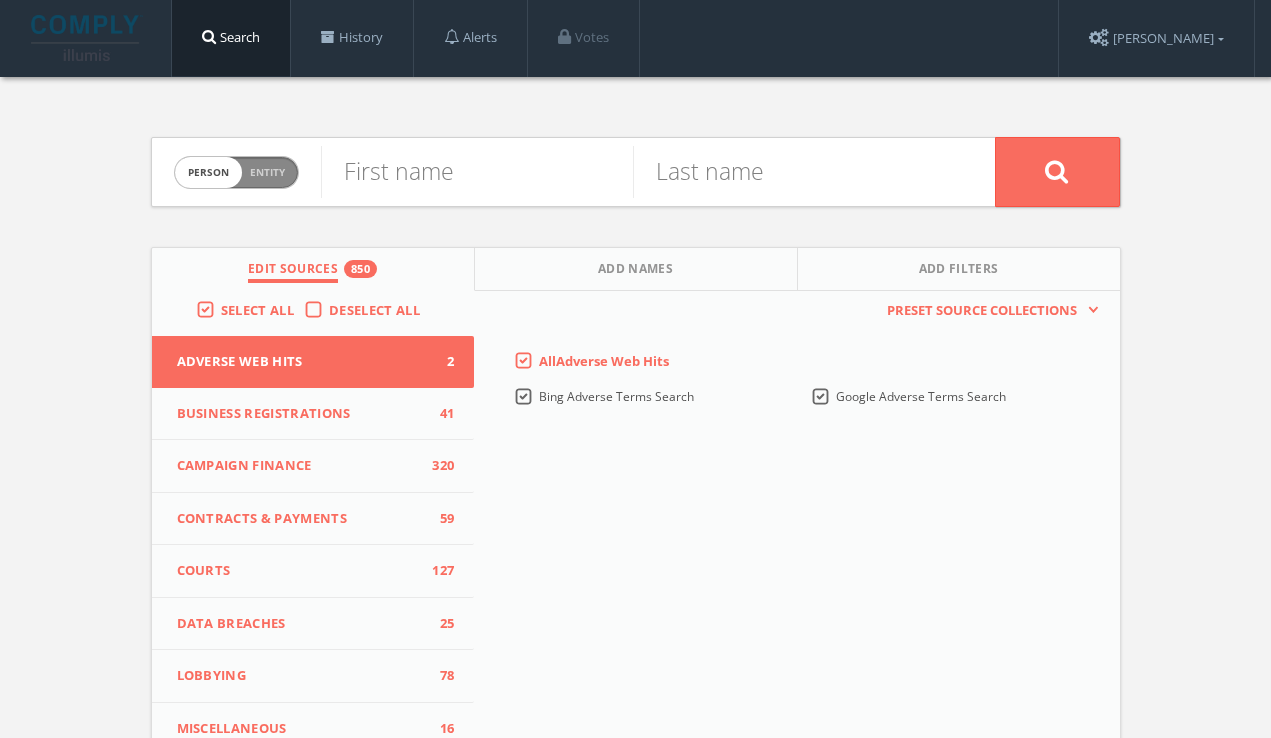 click on "Entity" at bounding box center (267, 172) 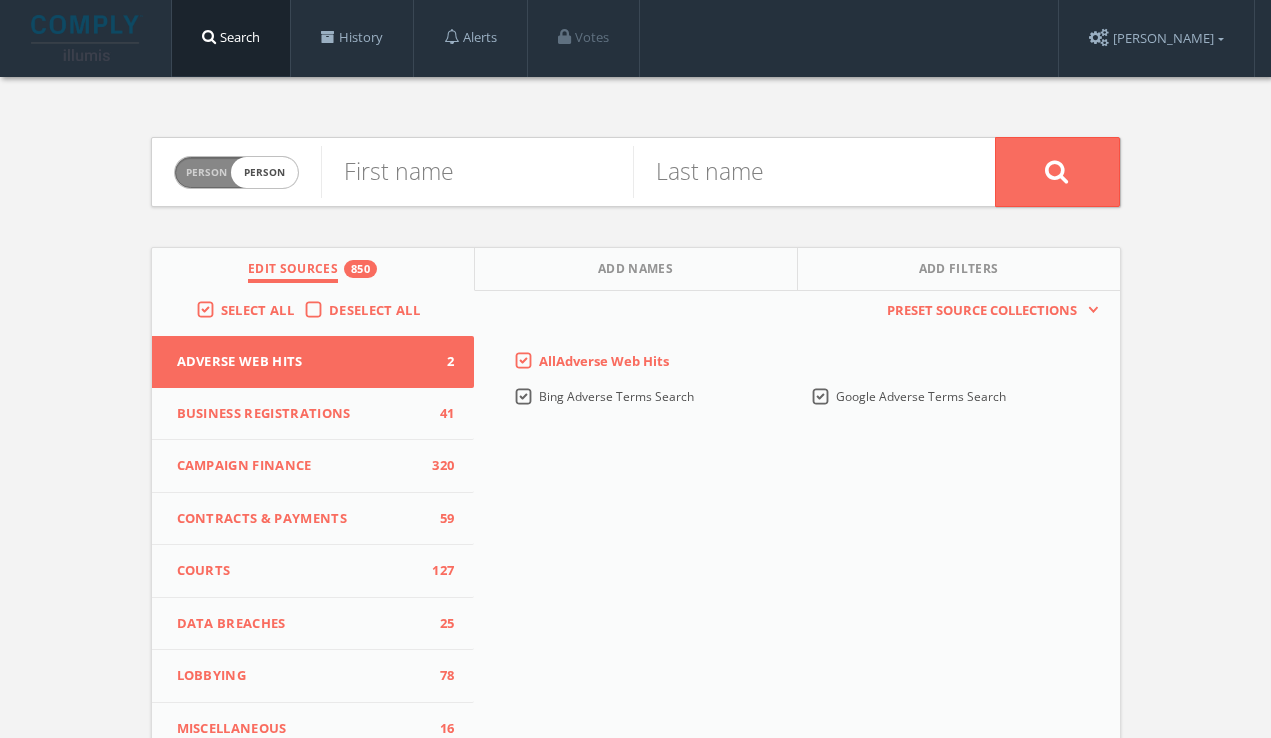 checkbox on "true" 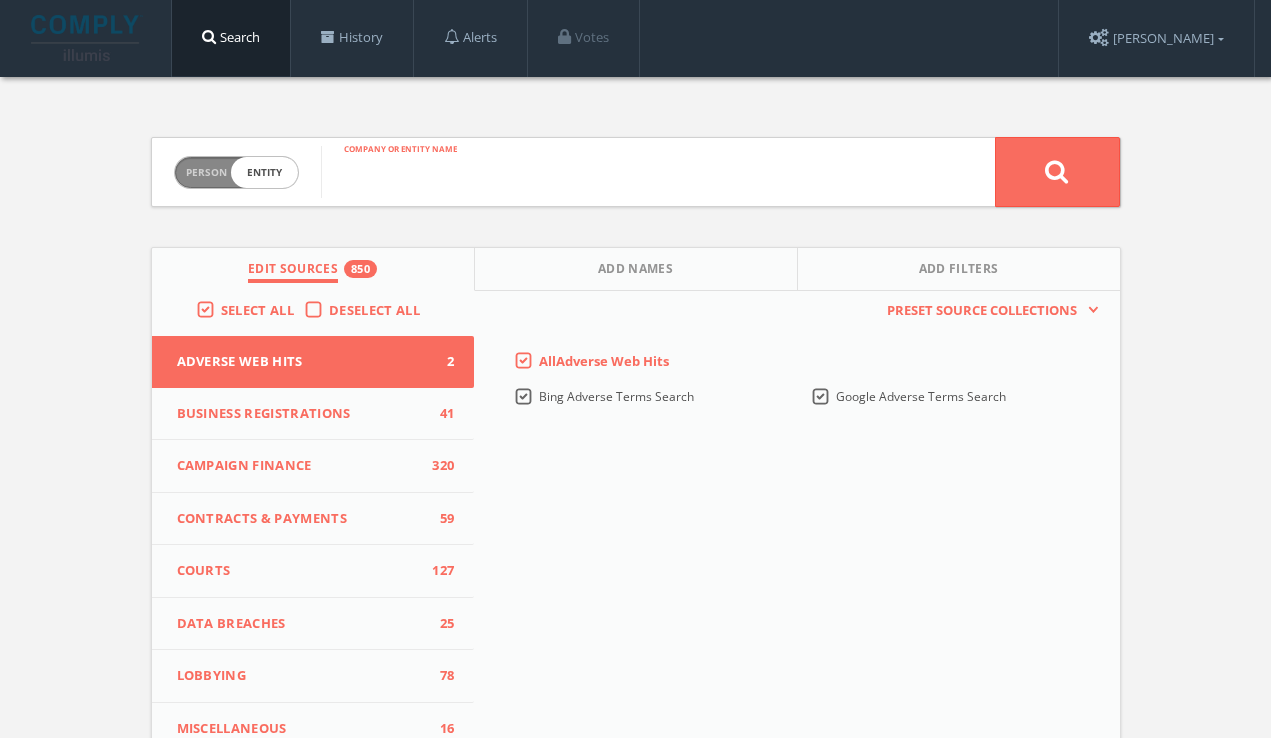 click at bounding box center [658, 172] 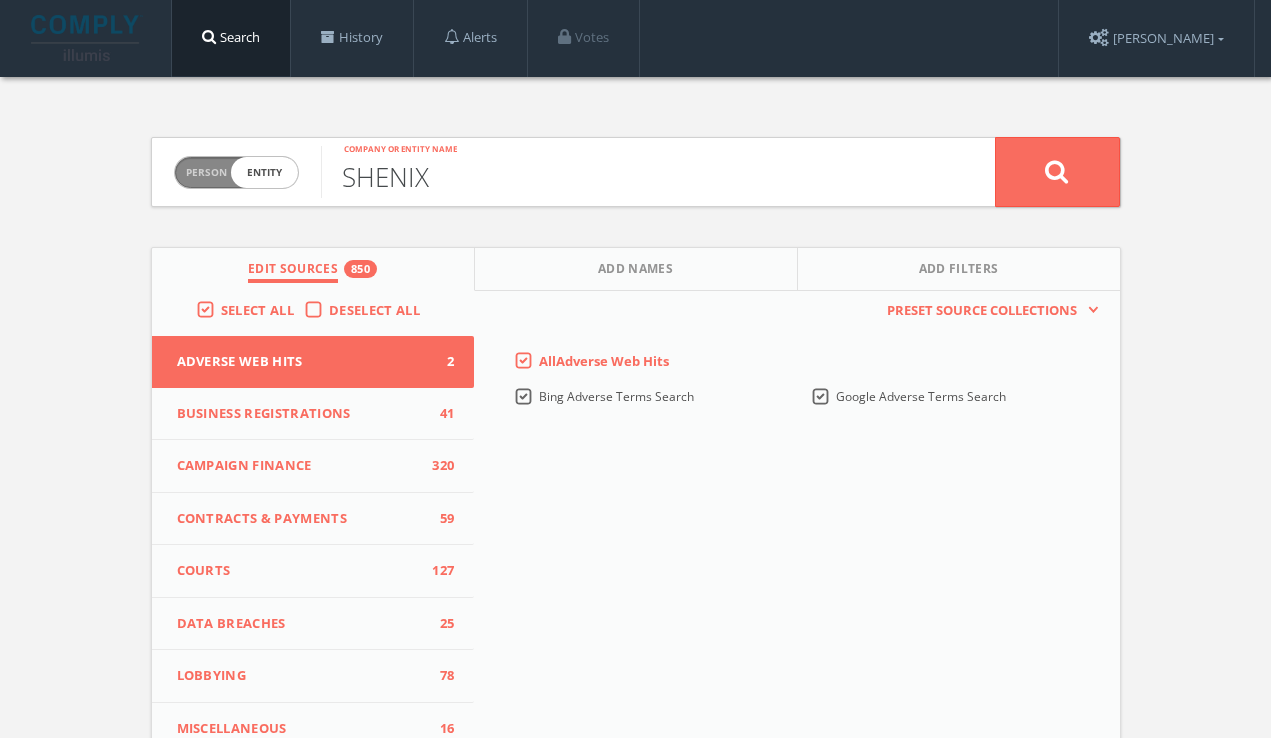 type on "SHENIX" 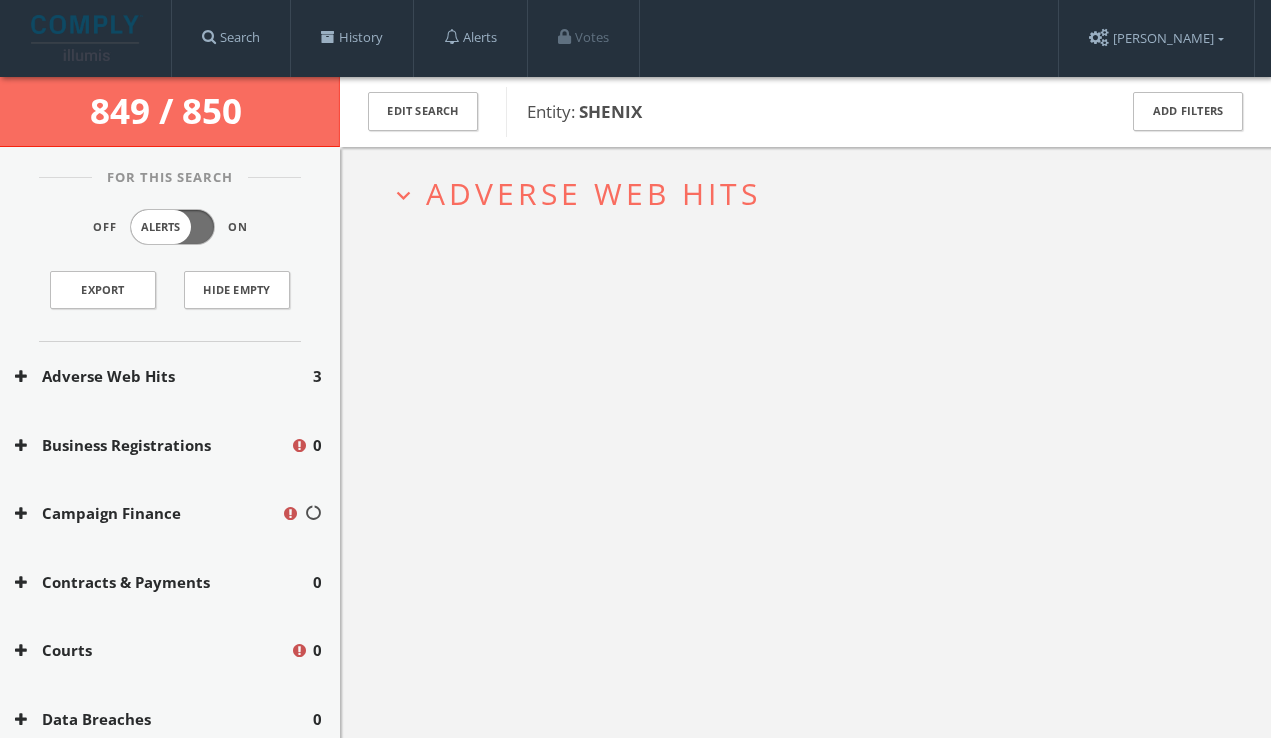 click on "Adverse Web Hits" at bounding box center (593, 193) 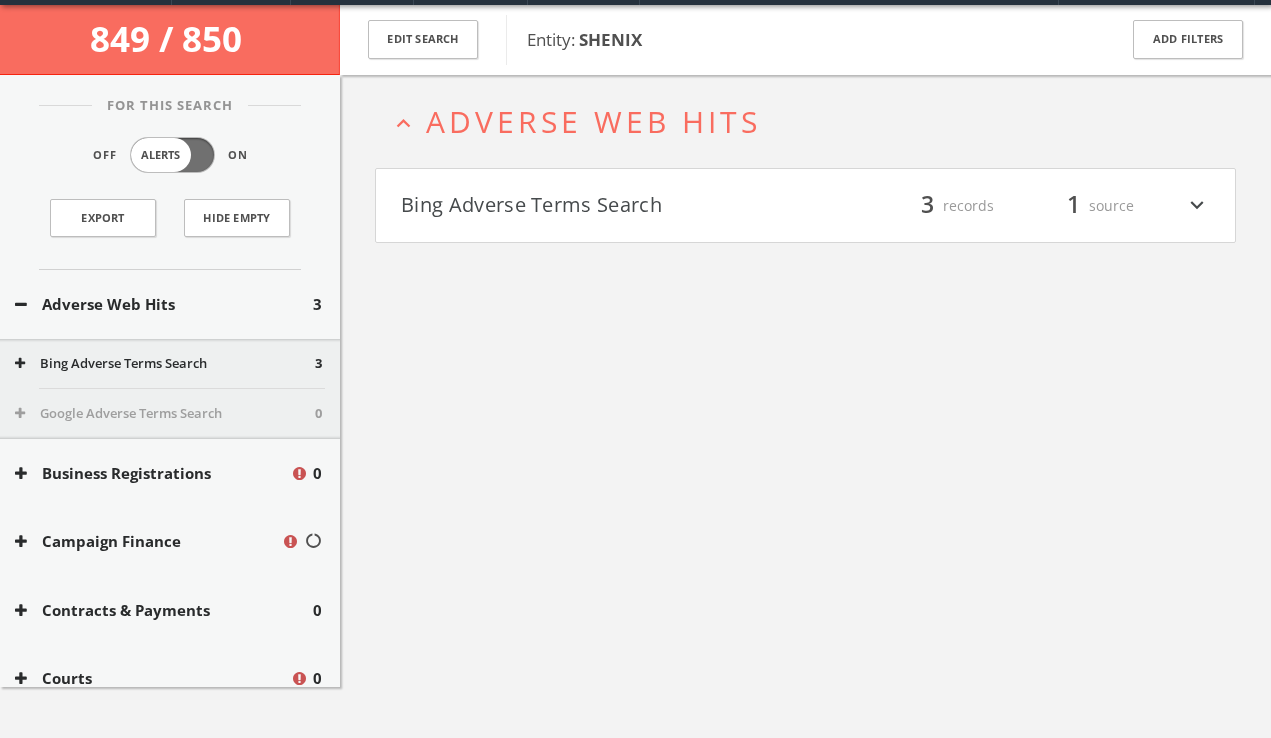 click on "Bing Adverse Terms Search" at bounding box center (603, 206) 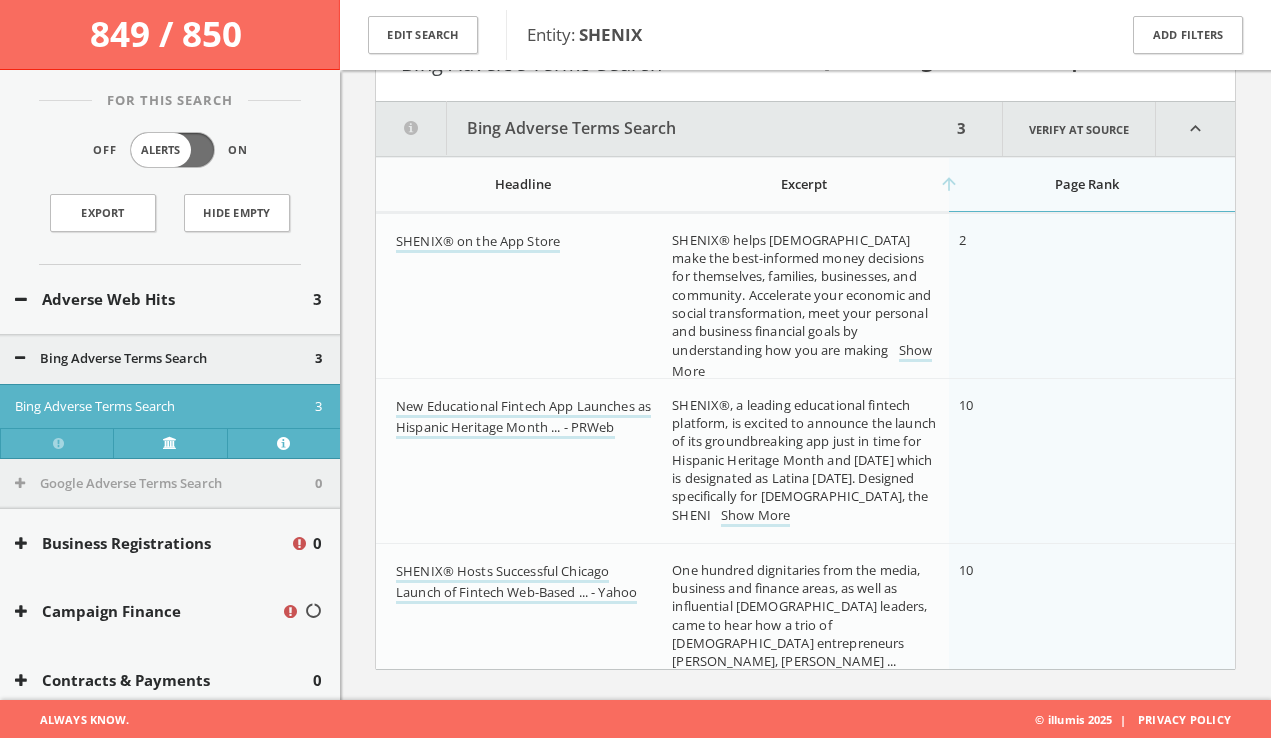scroll, scrollTop: 226, scrollLeft: 0, axis: vertical 